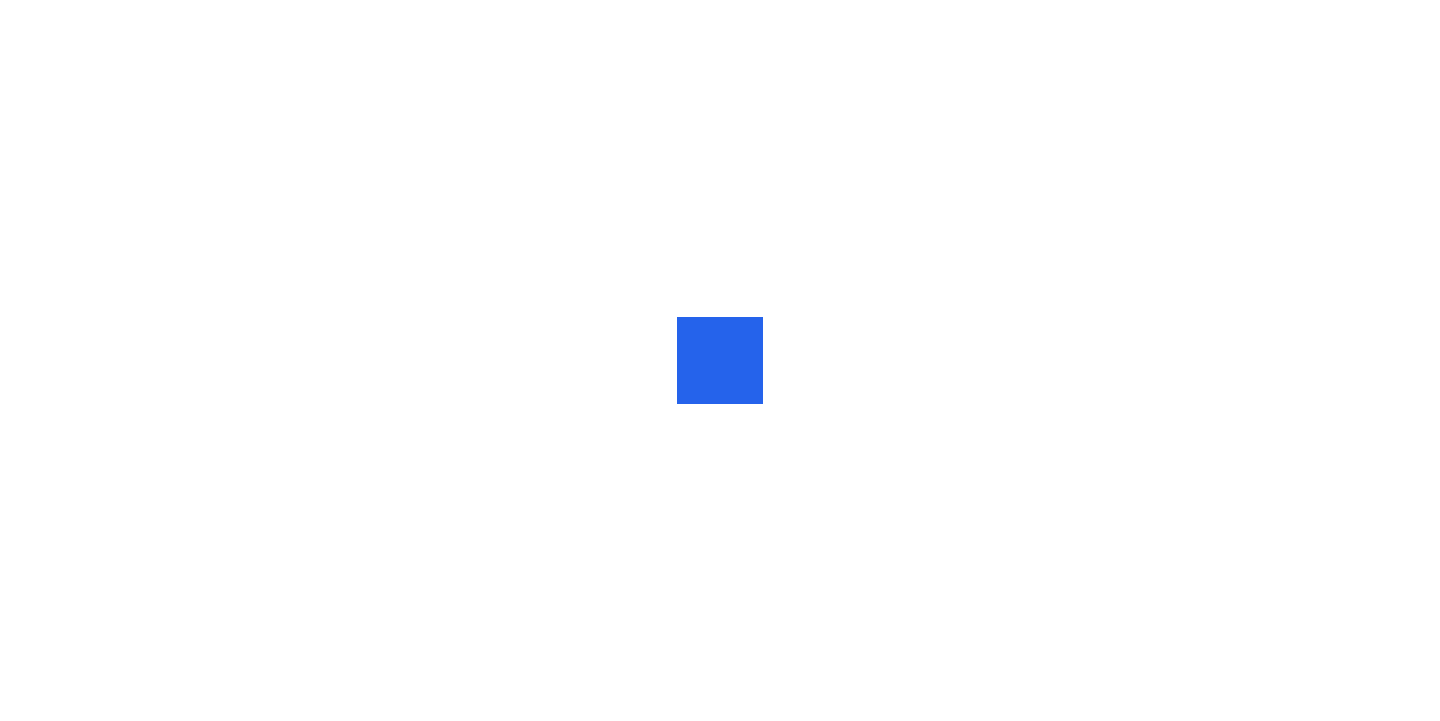 scroll, scrollTop: 0, scrollLeft: 0, axis: both 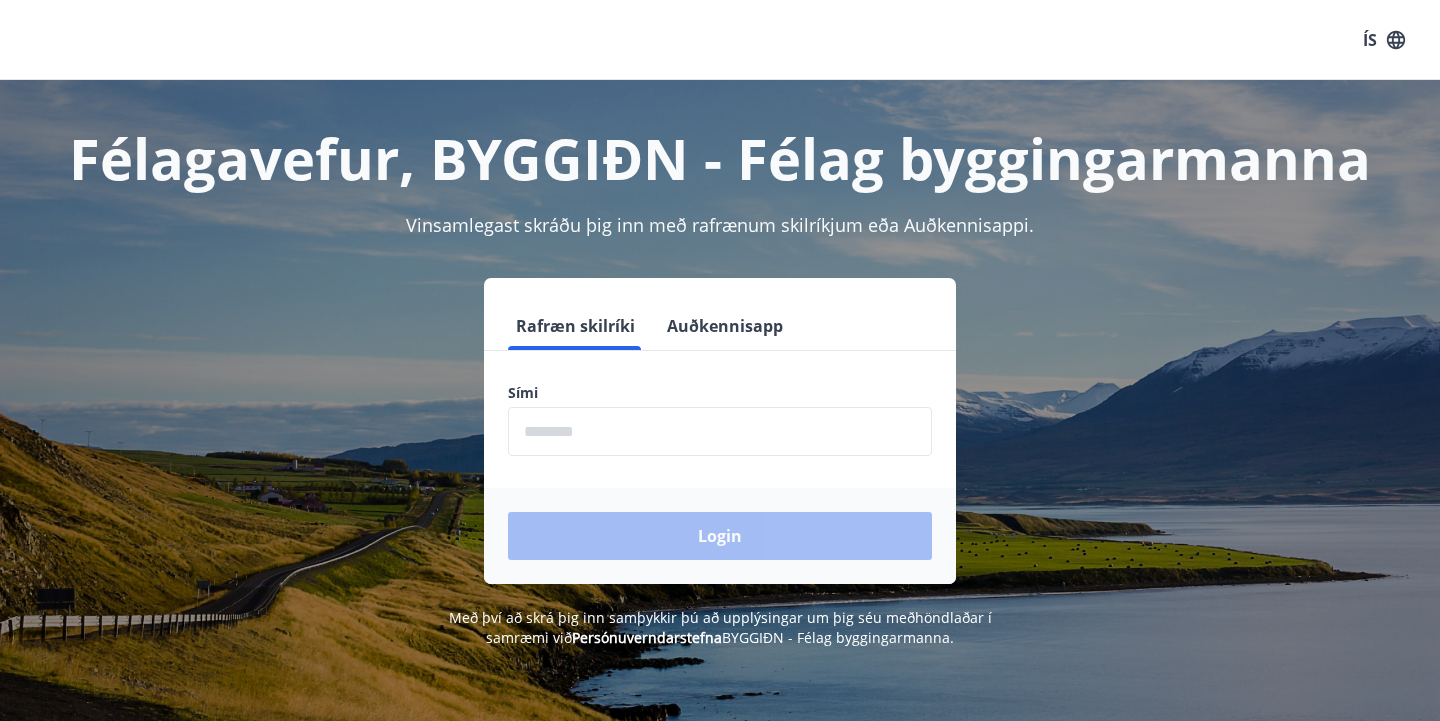 click on "Auðkennisapp" at bounding box center [725, 326] 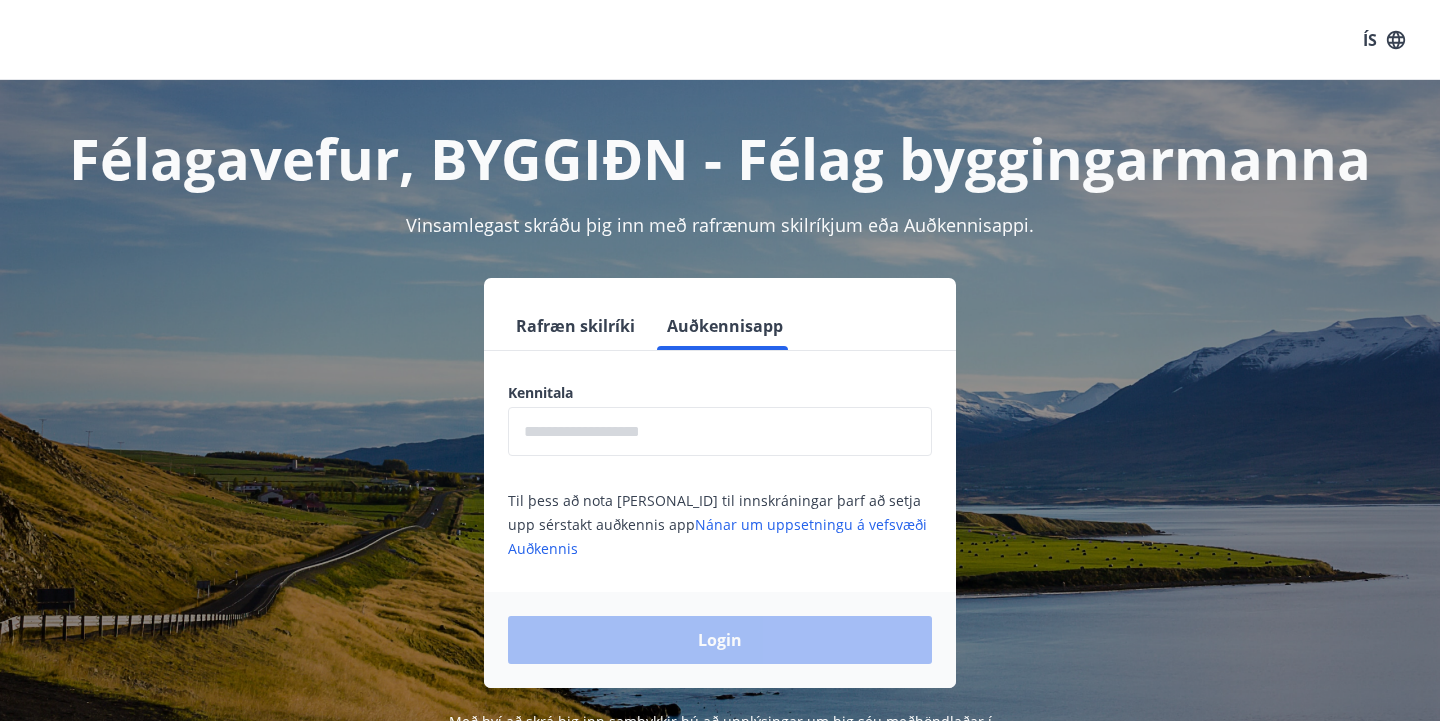 click at bounding box center (720, 431) 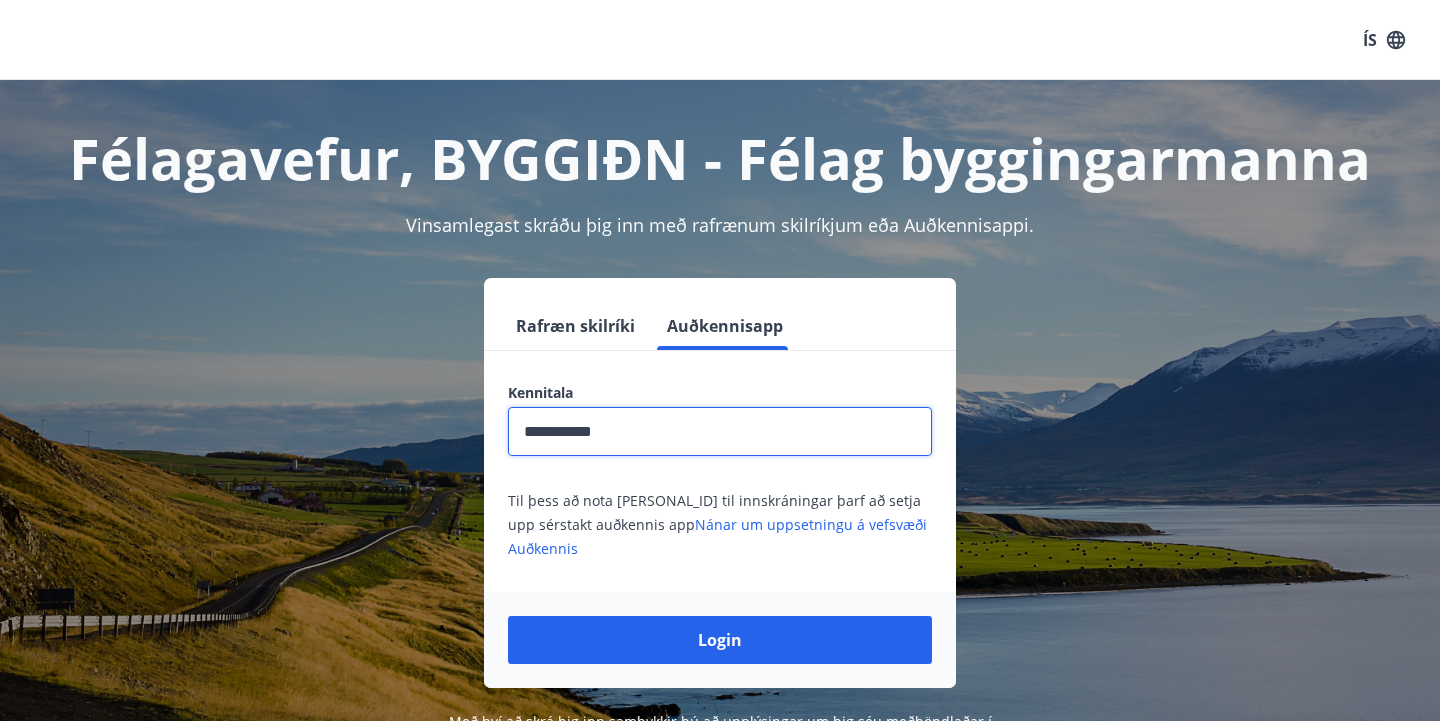 type on "**********" 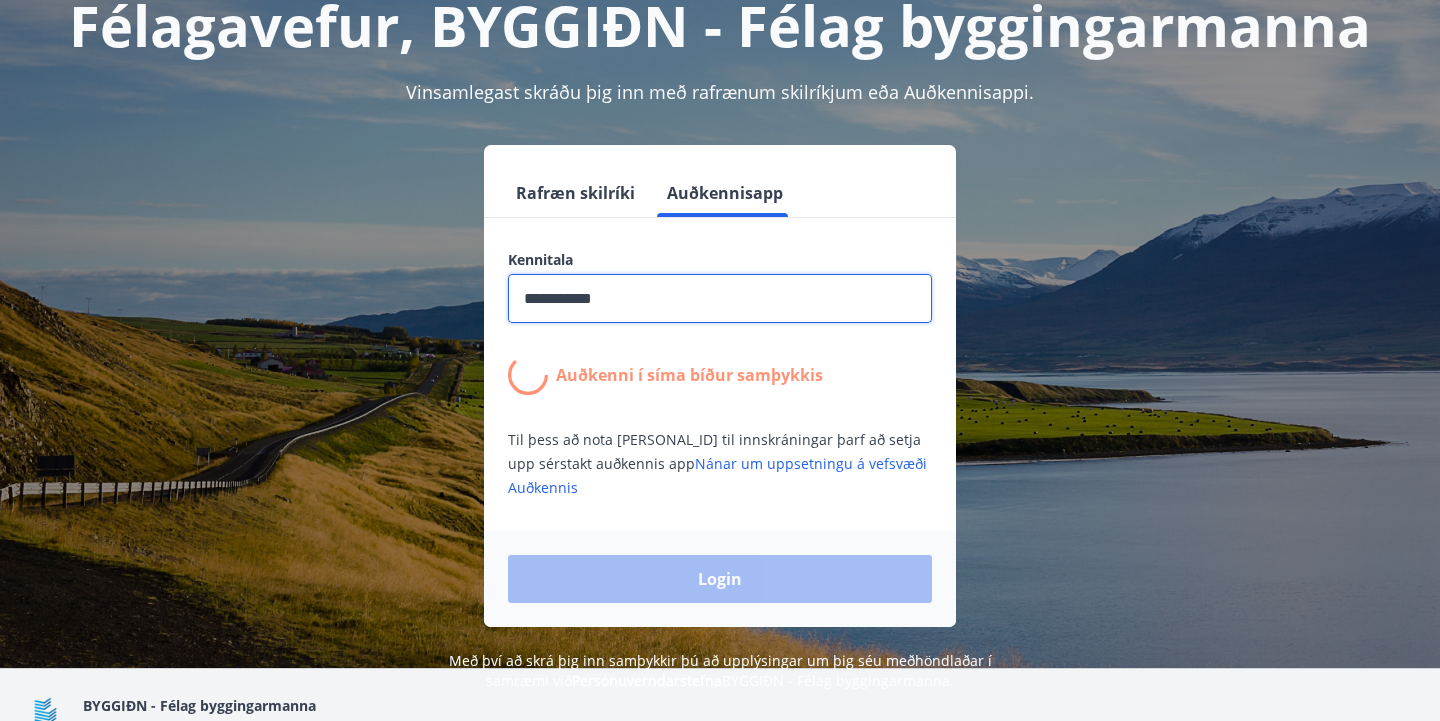 scroll, scrollTop: 136, scrollLeft: 0, axis: vertical 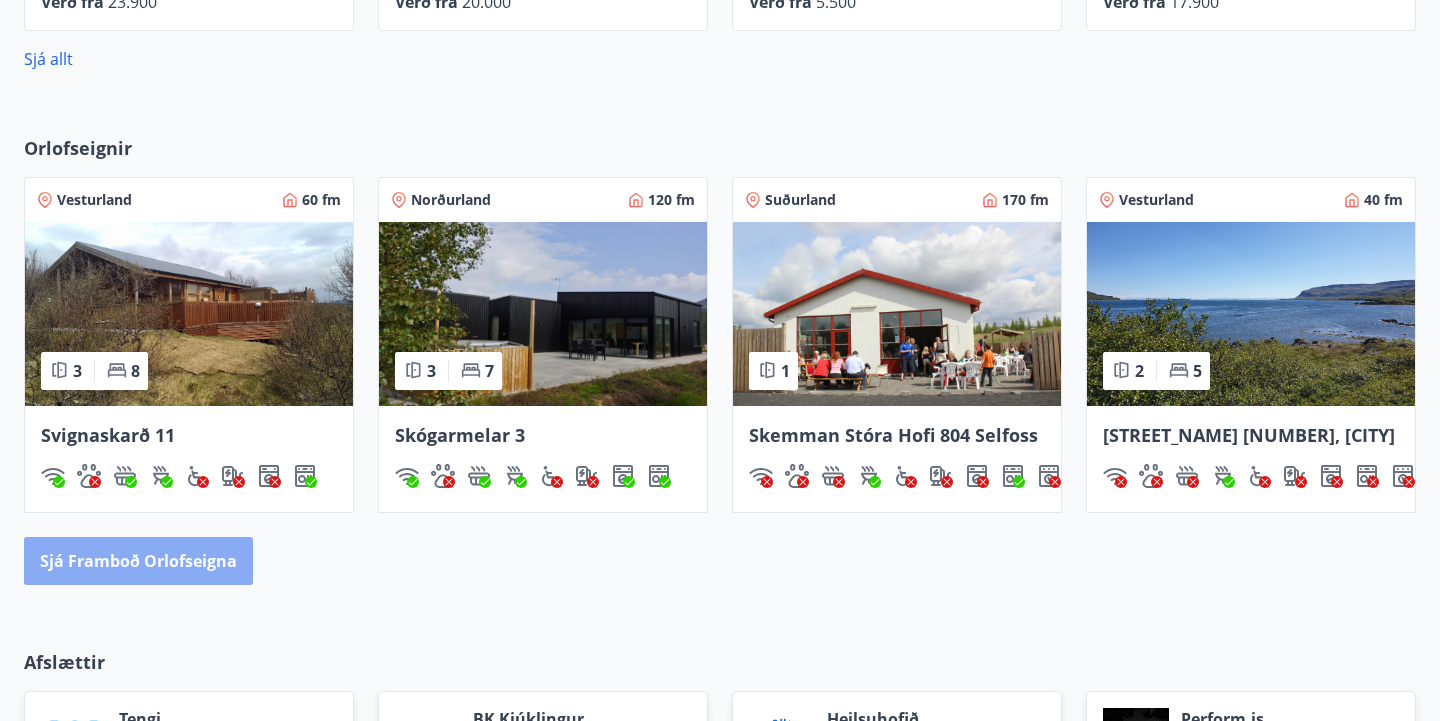 click on "Sjá framboð orlofseigna" at bounding box center (138, 561) 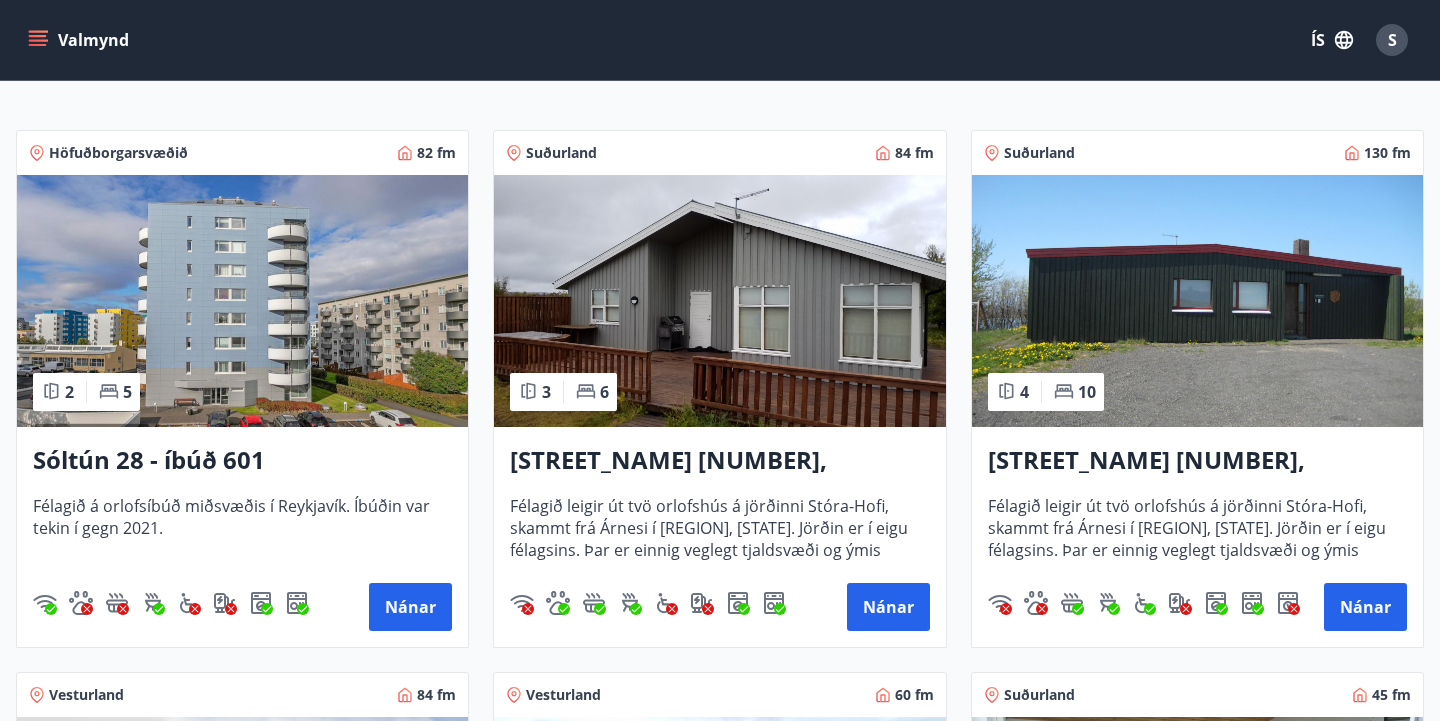 scroll, scrollTop: 329, scrollLeft: 0, axis: vertical 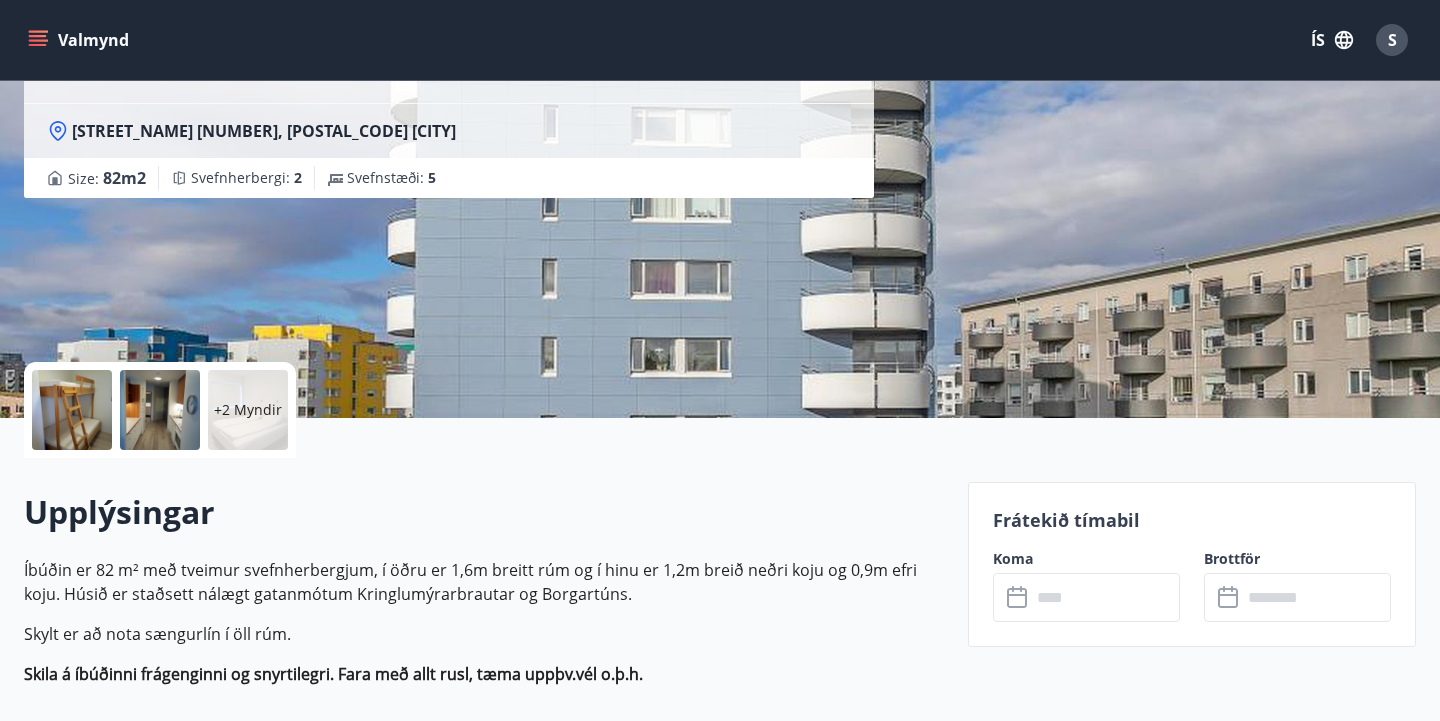 click on "+2 Myndir" at bounding box center (160, 410) 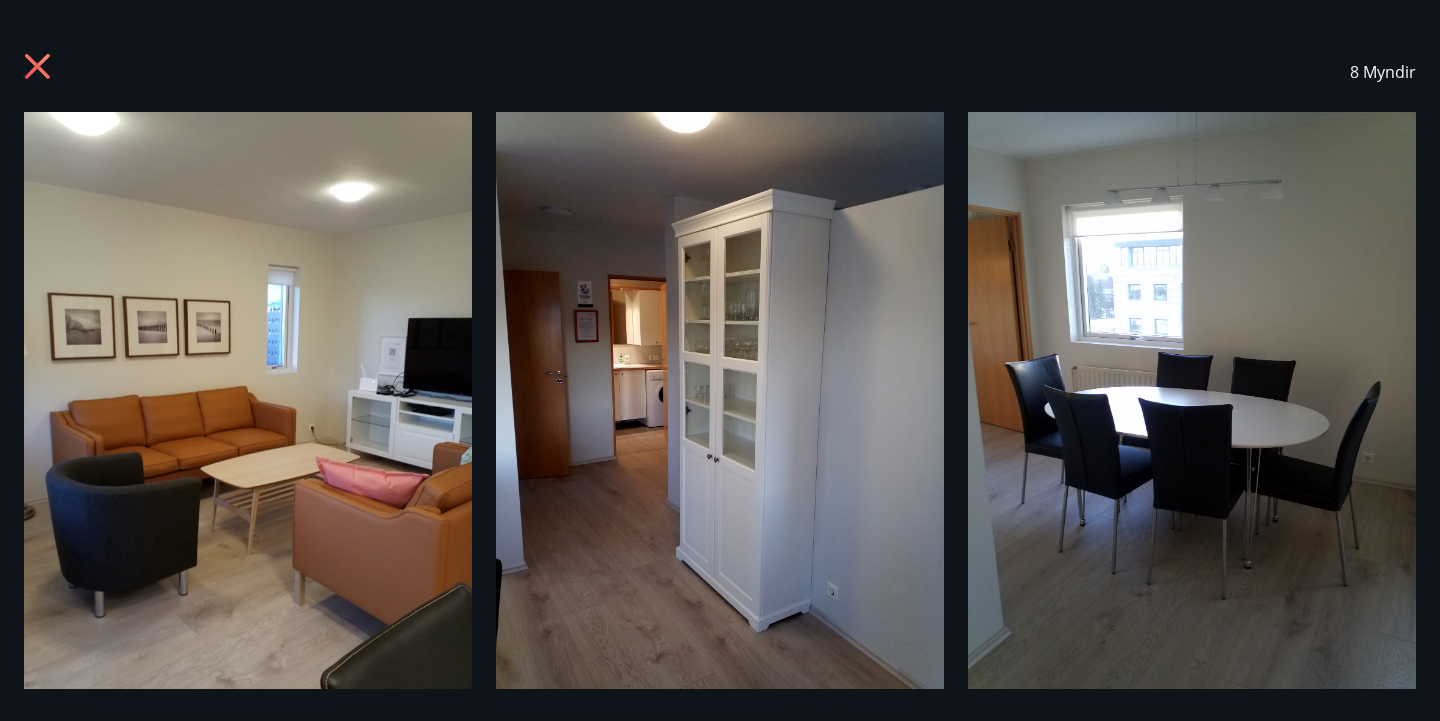 click at bounding box center [720, 410] 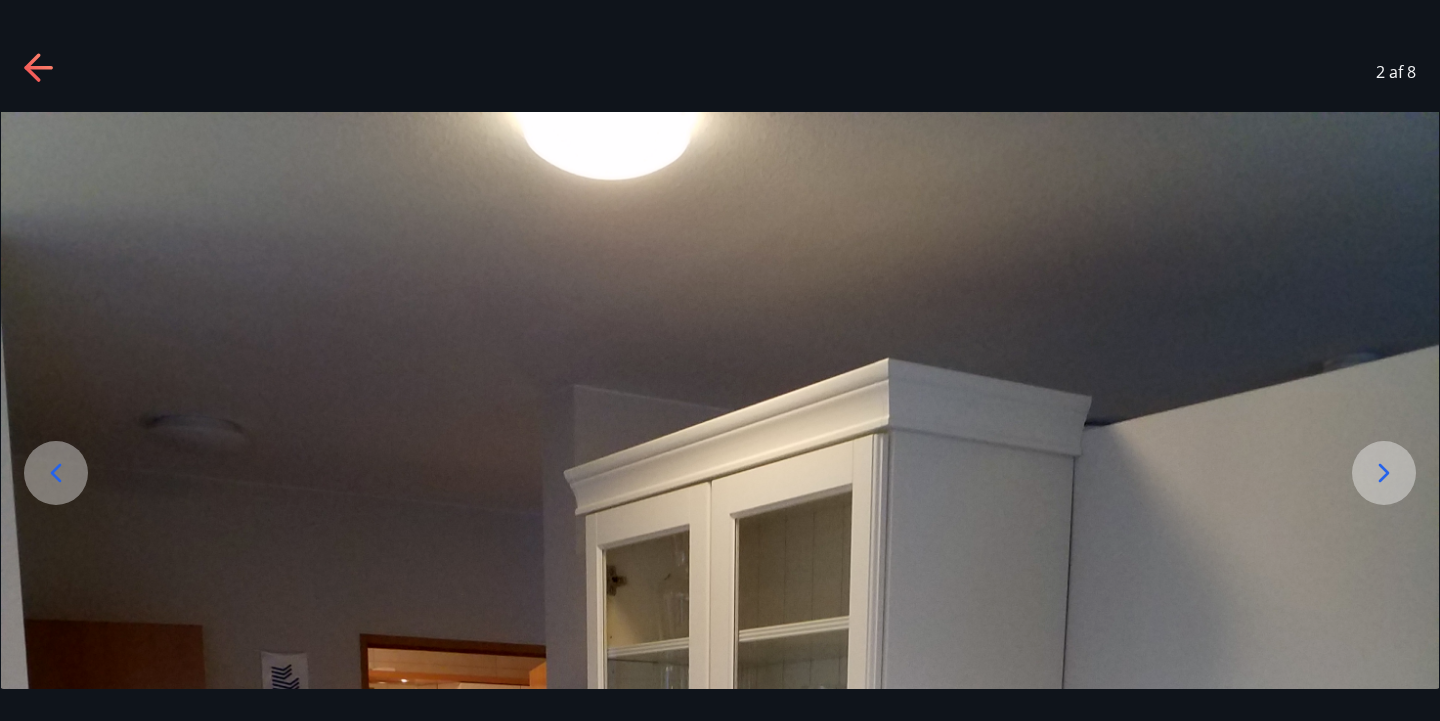 click at bounding box center (720, 1071) 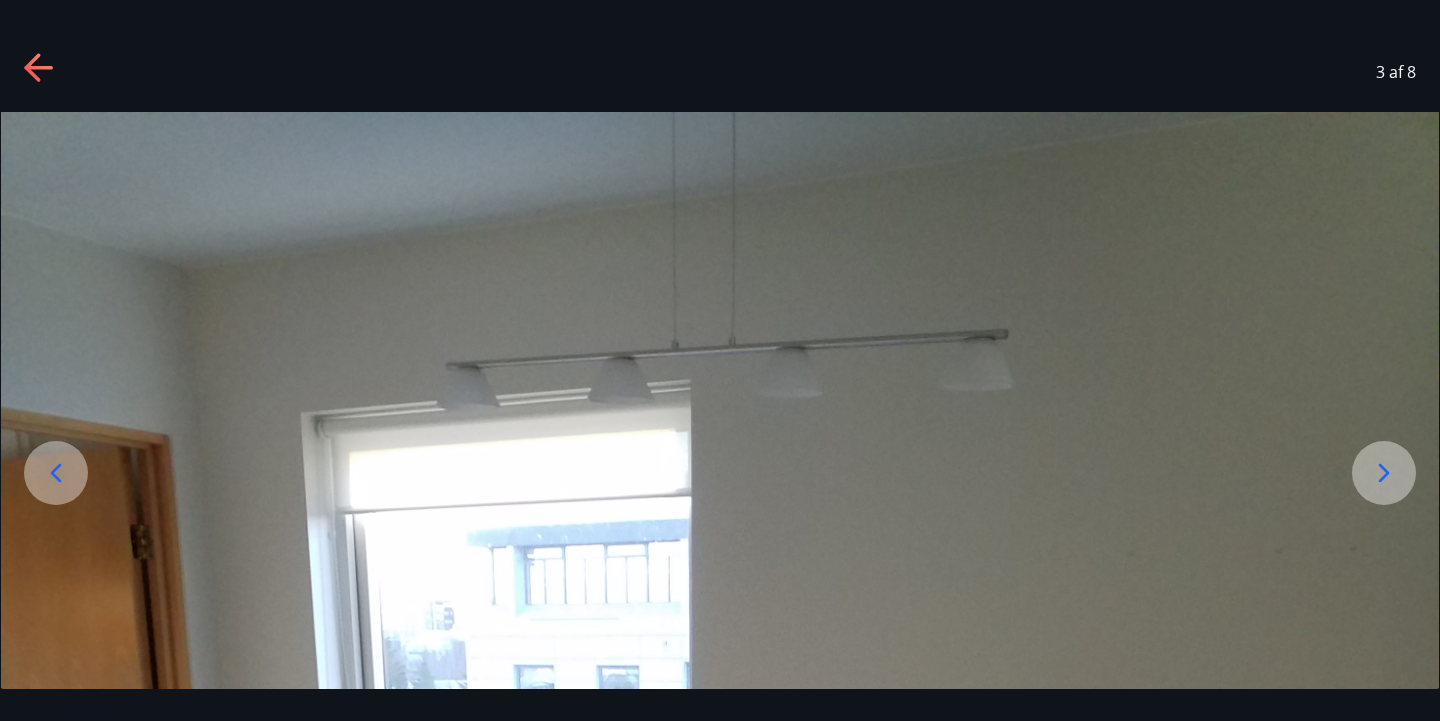scroll, scrollTop: 0, scrollLeft: 0, axis: both 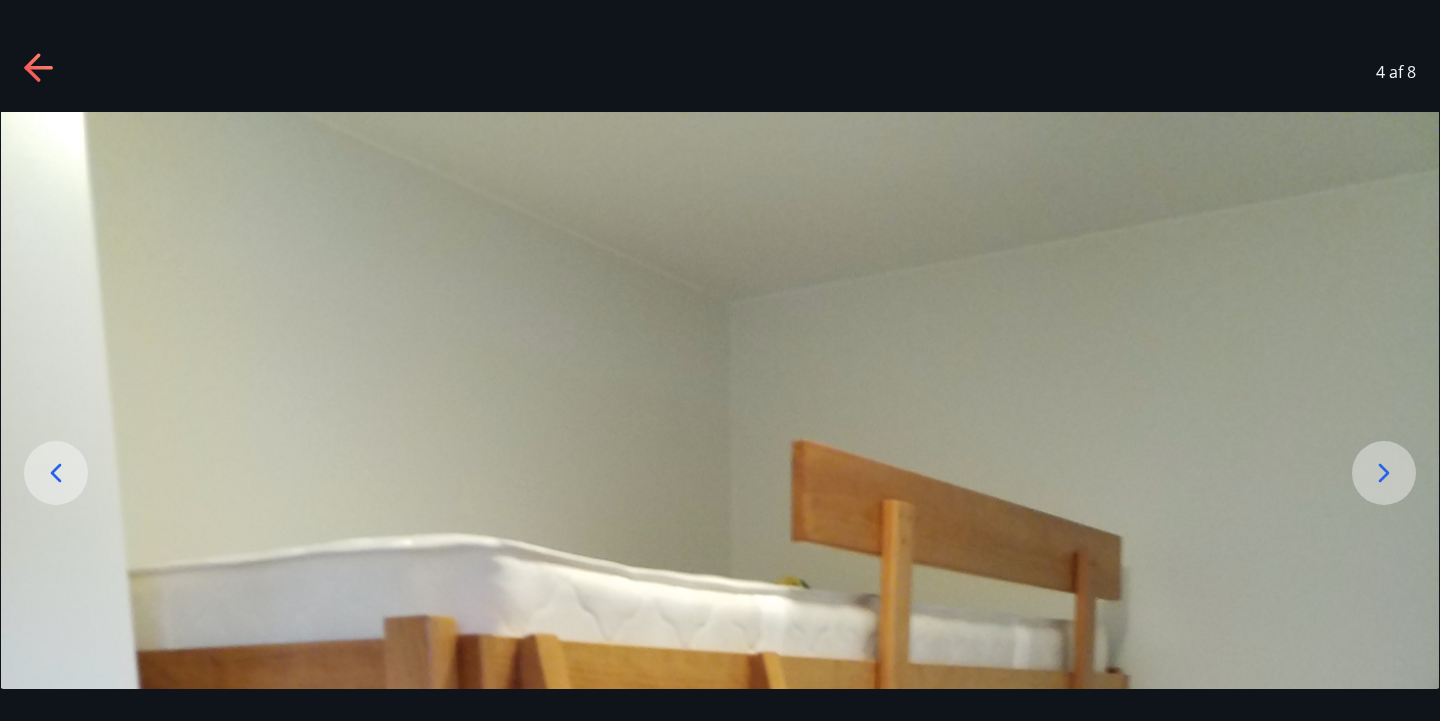 click 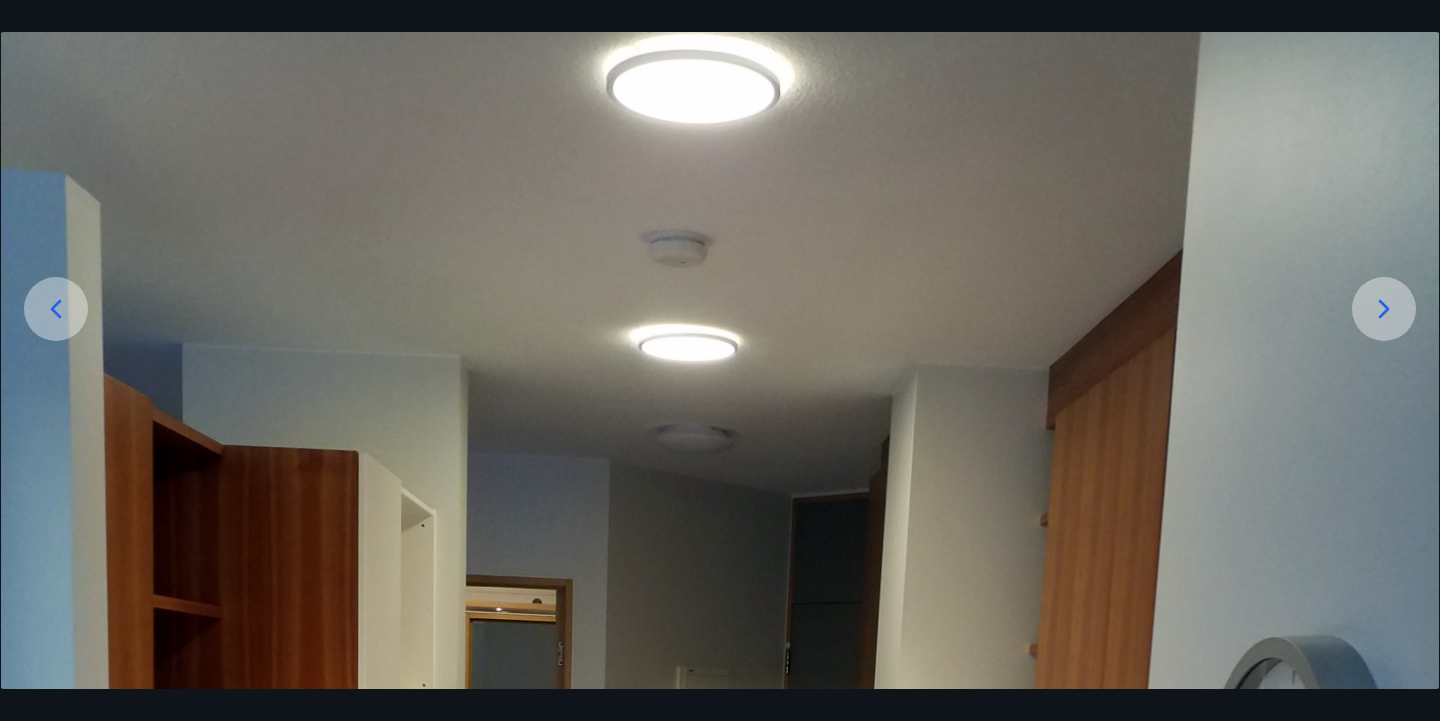 scroll, scrollTop: 0, scrollLeft: 0, axis: both 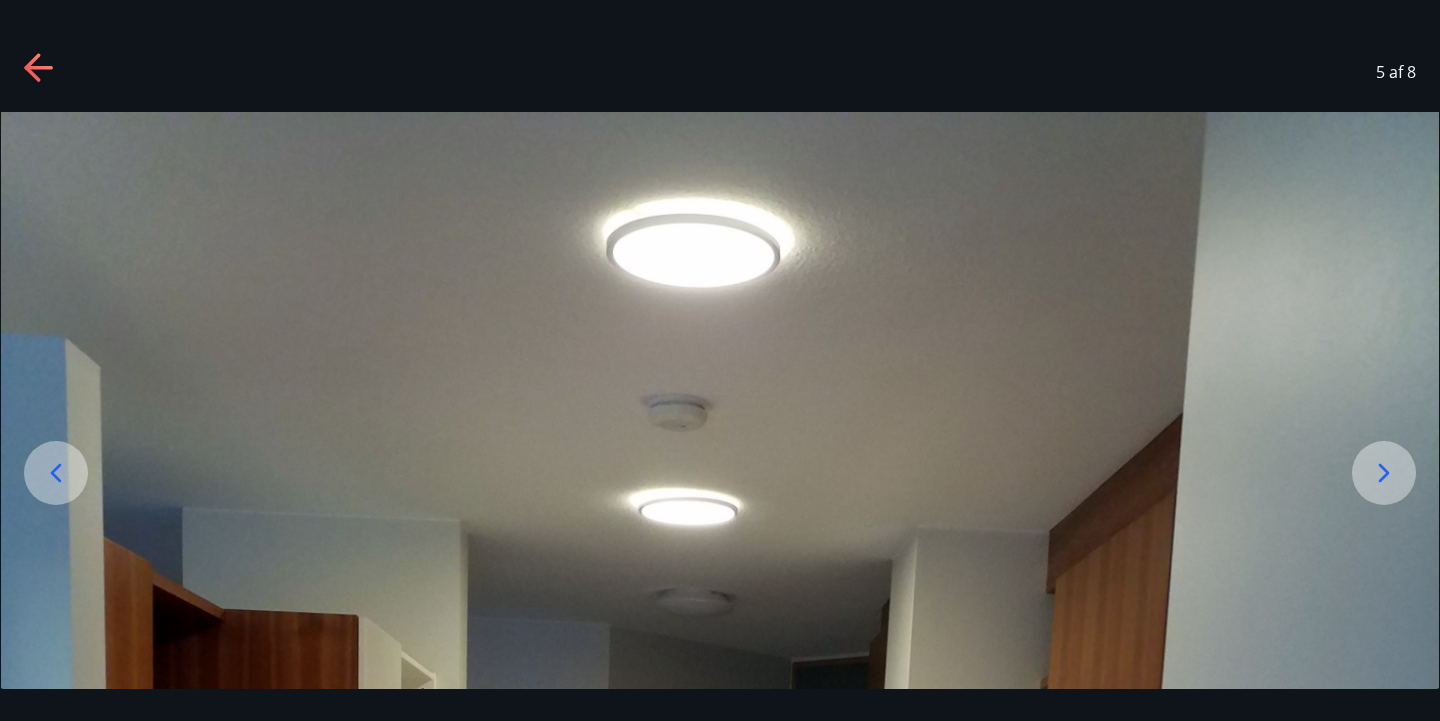 click at bounding box center (1384, 473) 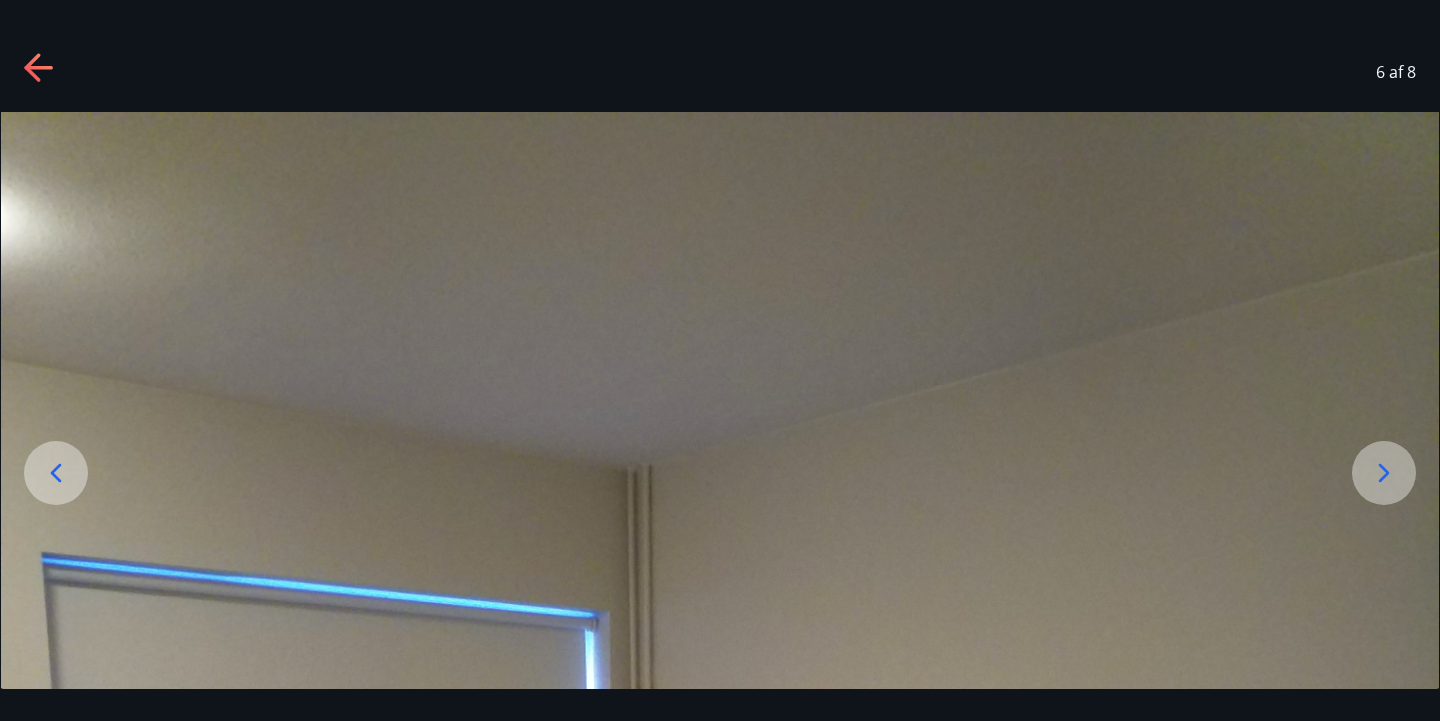 scroll, scrollTop: 0, scrollLeft: 0, axis: both 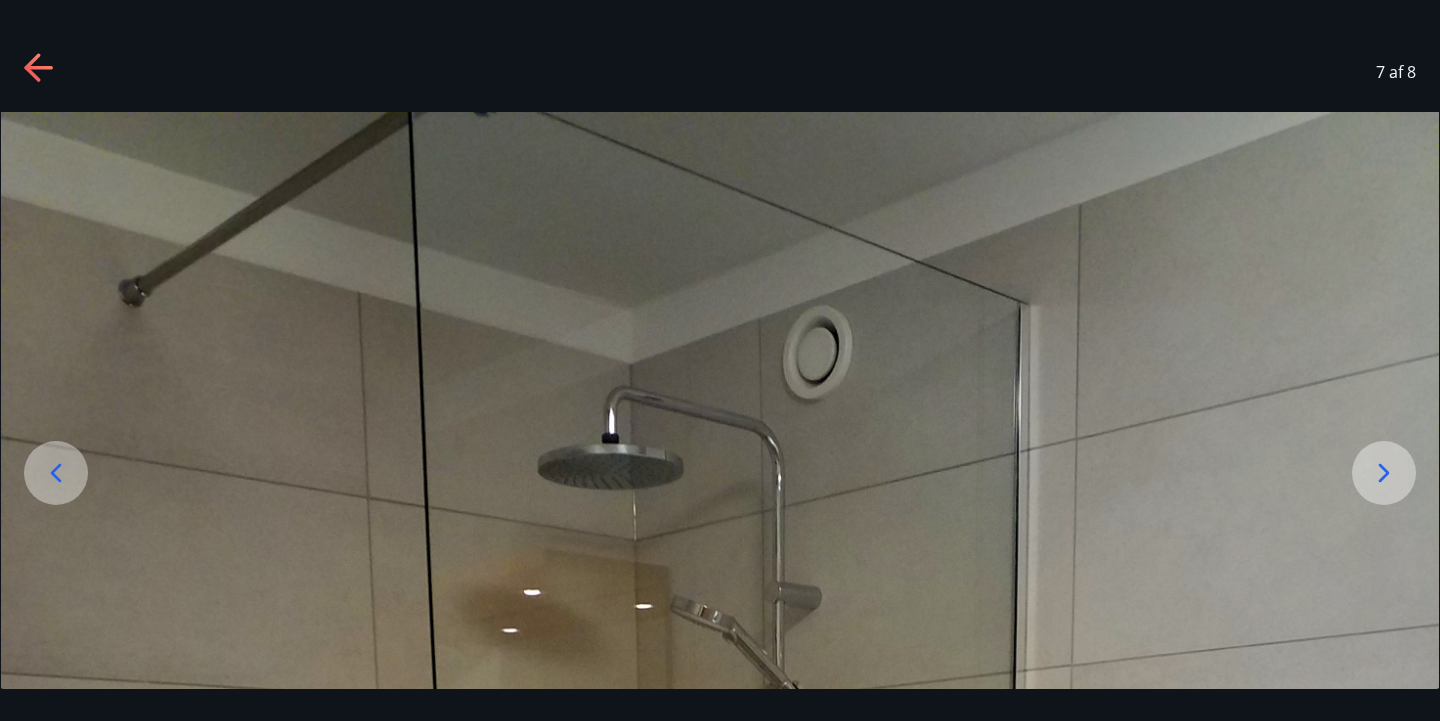 click 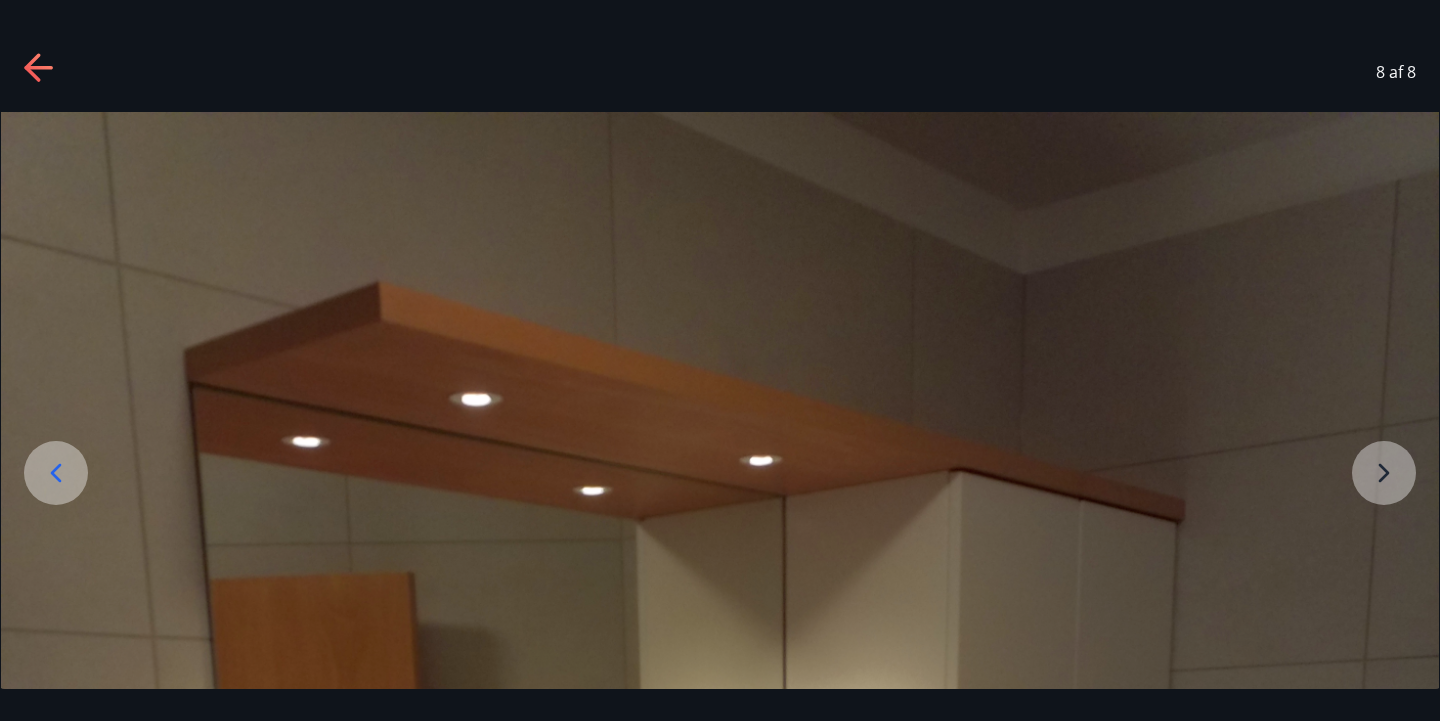scroll, scrollTop: 0, scrollLeft: 0, axis: both 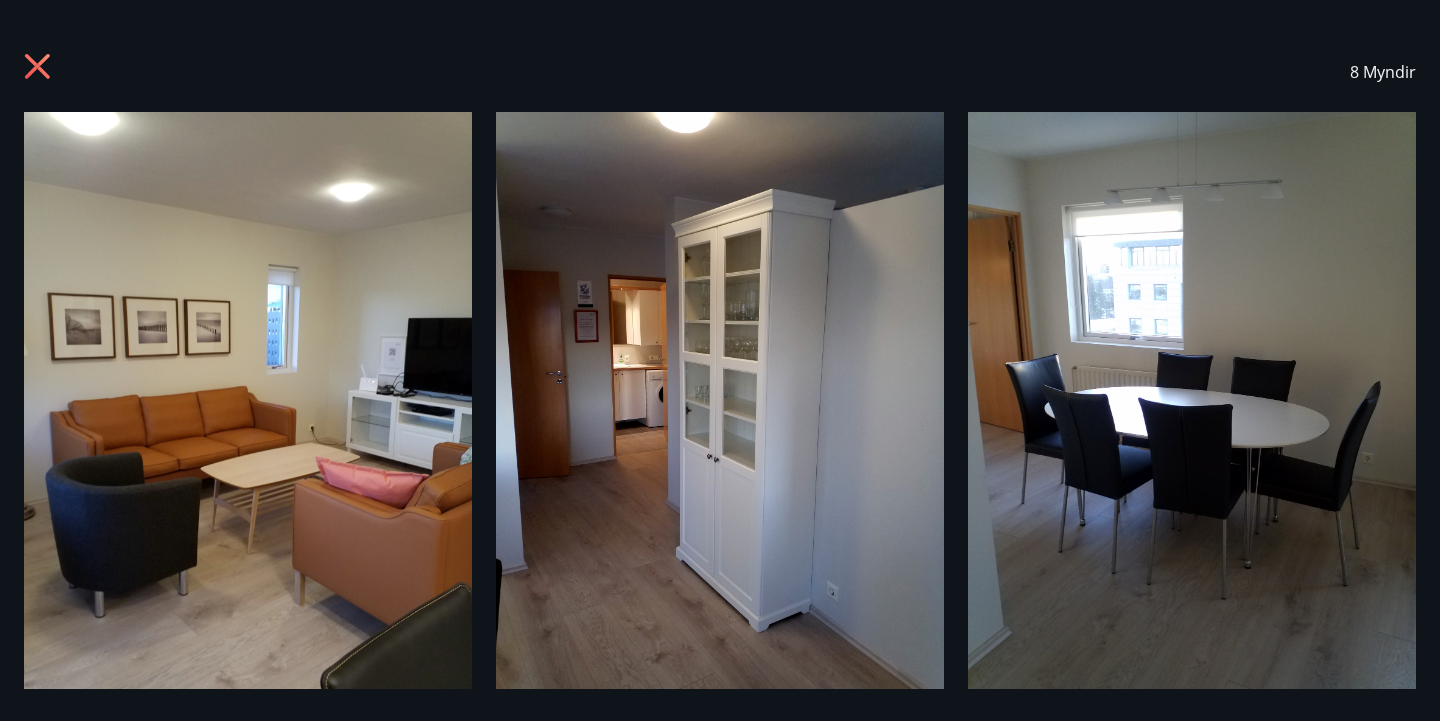 click 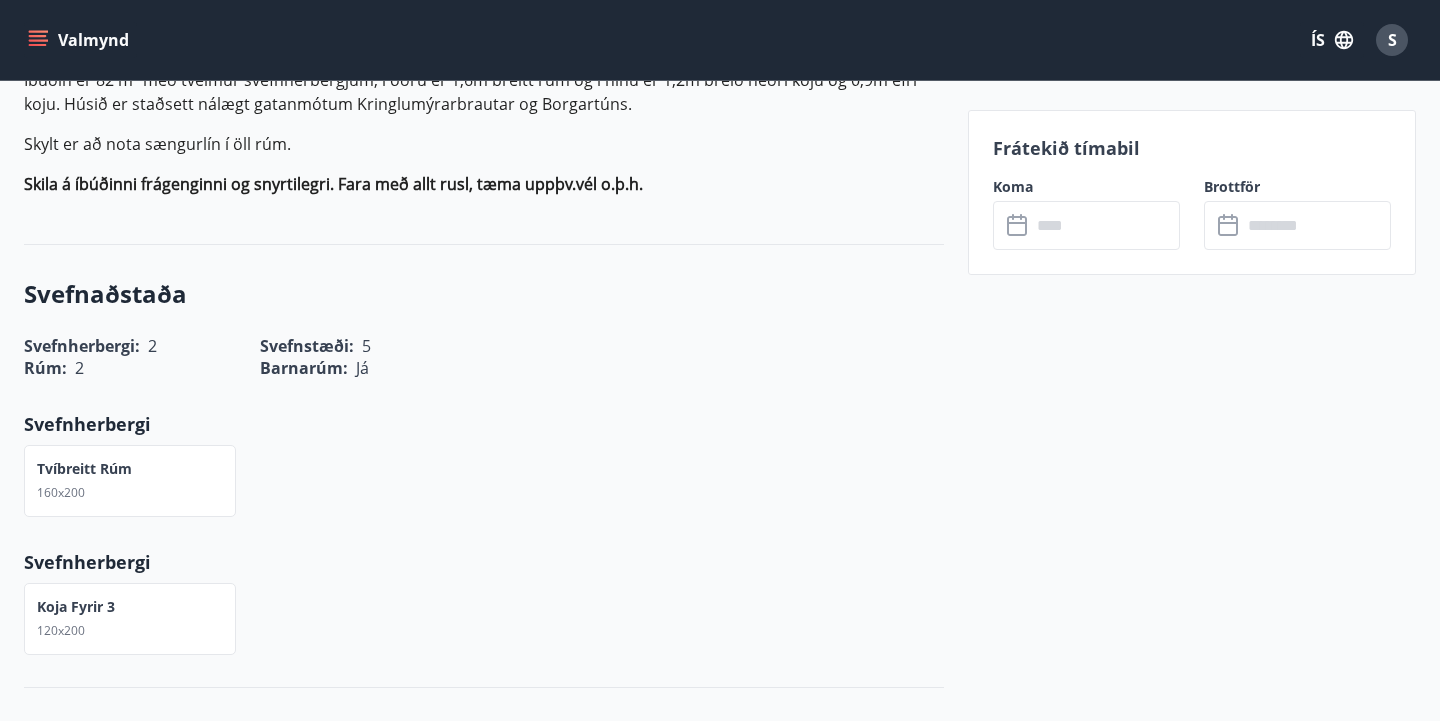 scroll, scrollTop: 674, scrollLeft: 0, axis: vertical 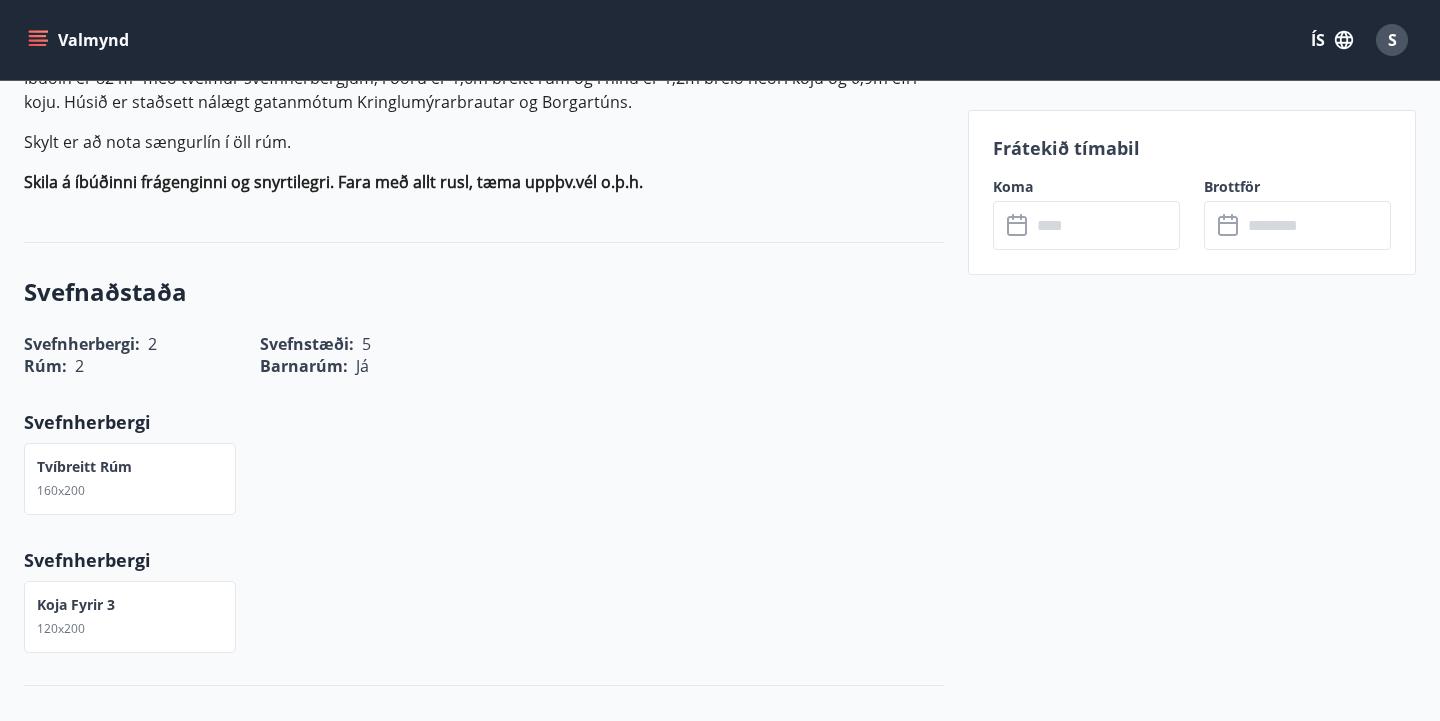 click on "Barnarúm : Já" at bounding box center [354, 354] 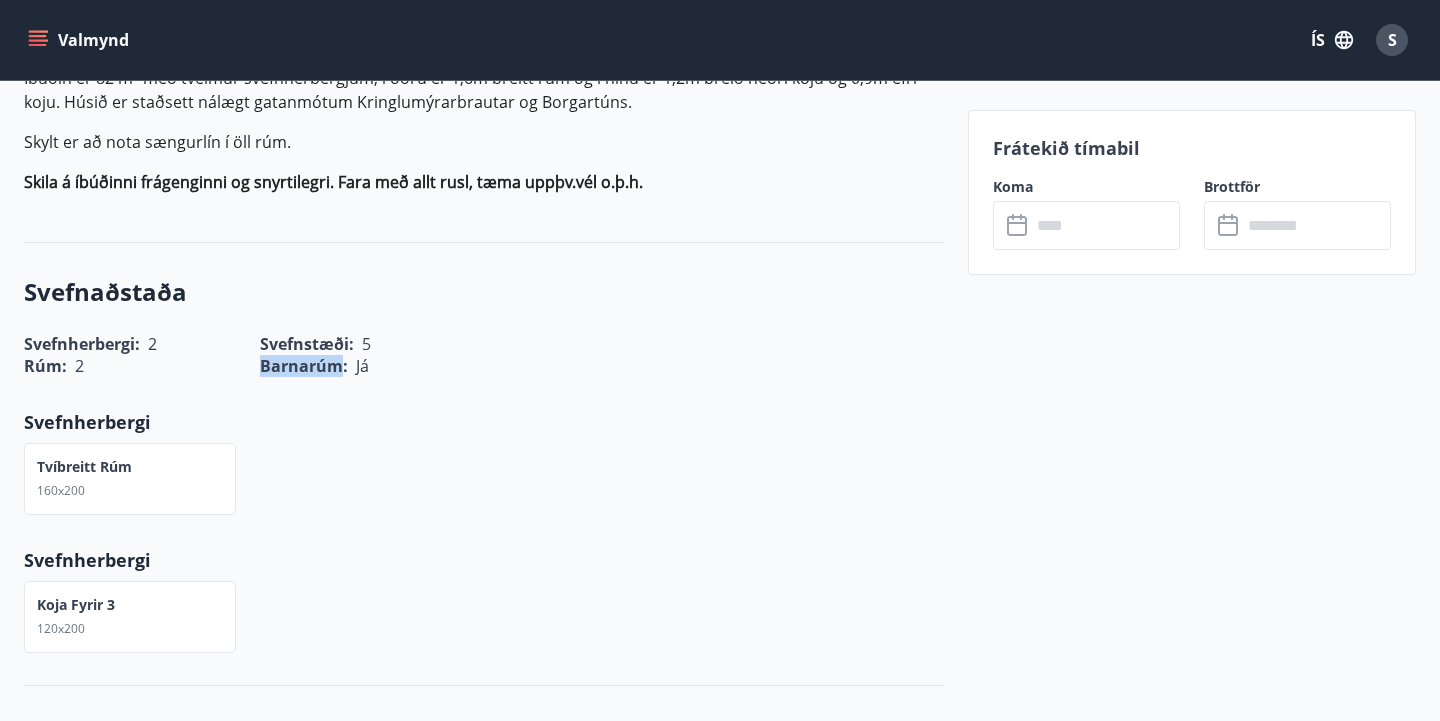 click on "Barnarúm : Já" at bounding box center (354, 354) 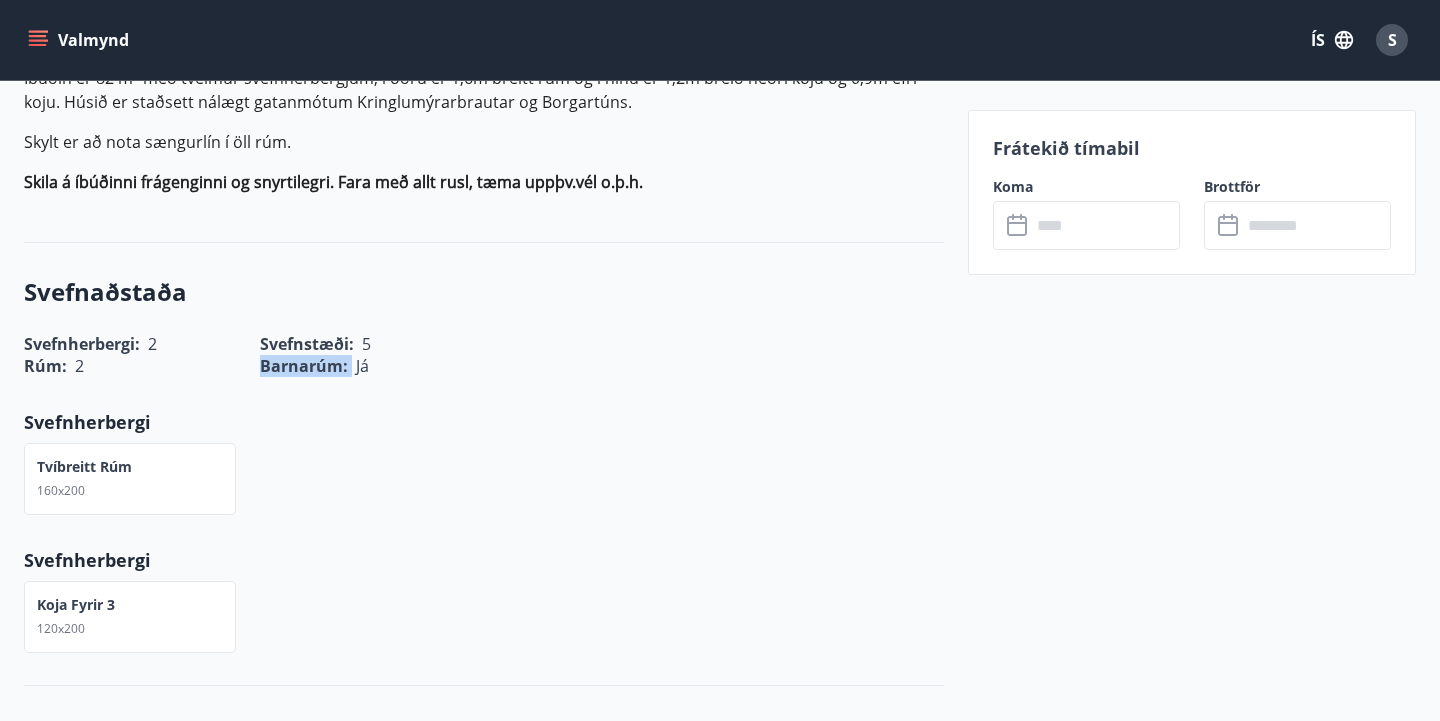 click on "Barnarúm : Já" at bounding box center [354, 354] 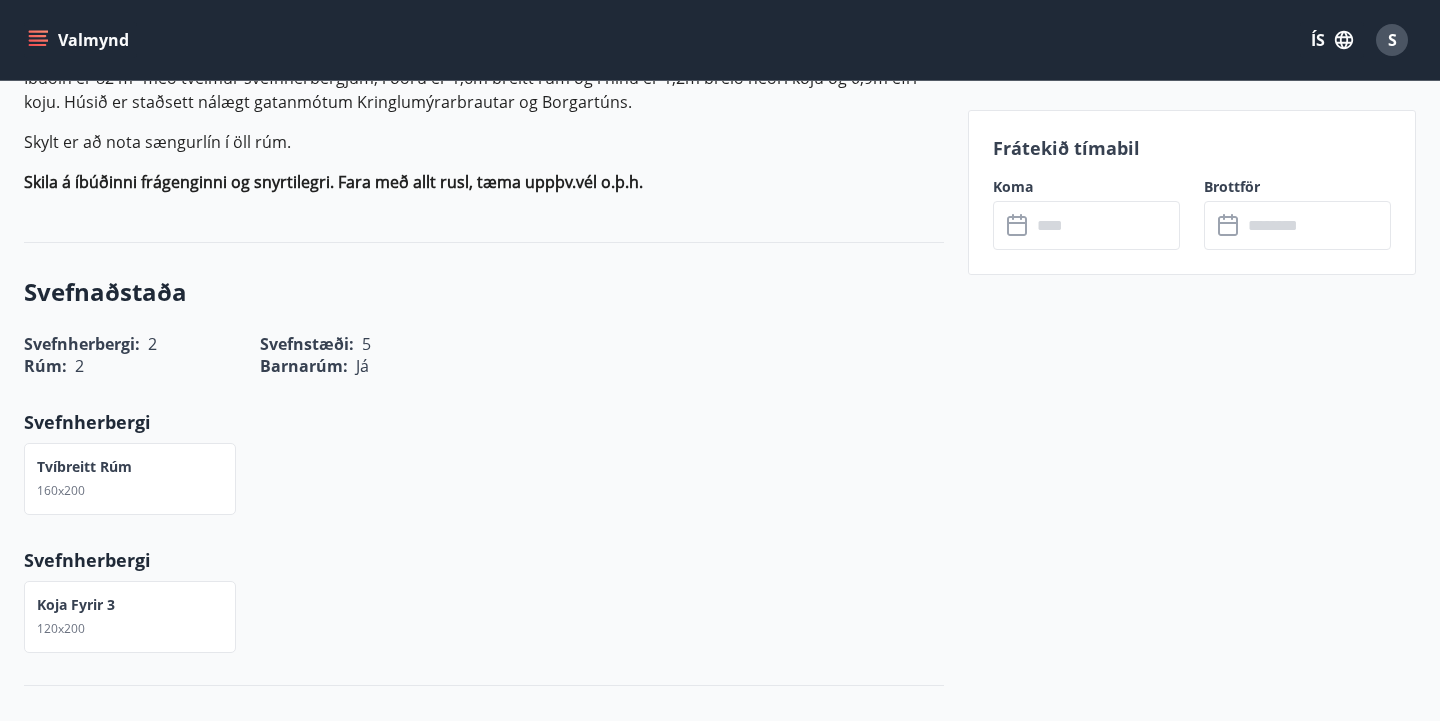 click on "Svefnherbergi" at bounding box center [484, 422] 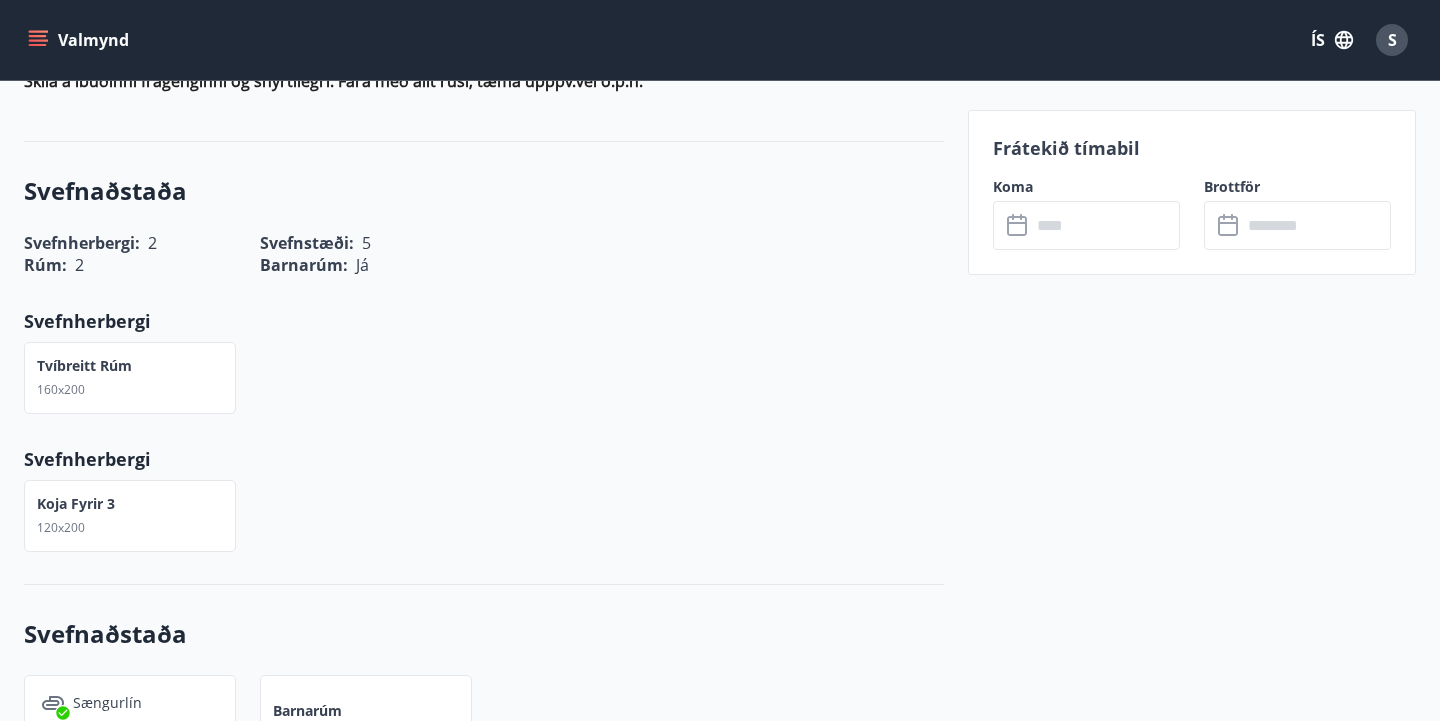 scroll, scrollTop: 787, scrollLeft: 0, axis: vertical 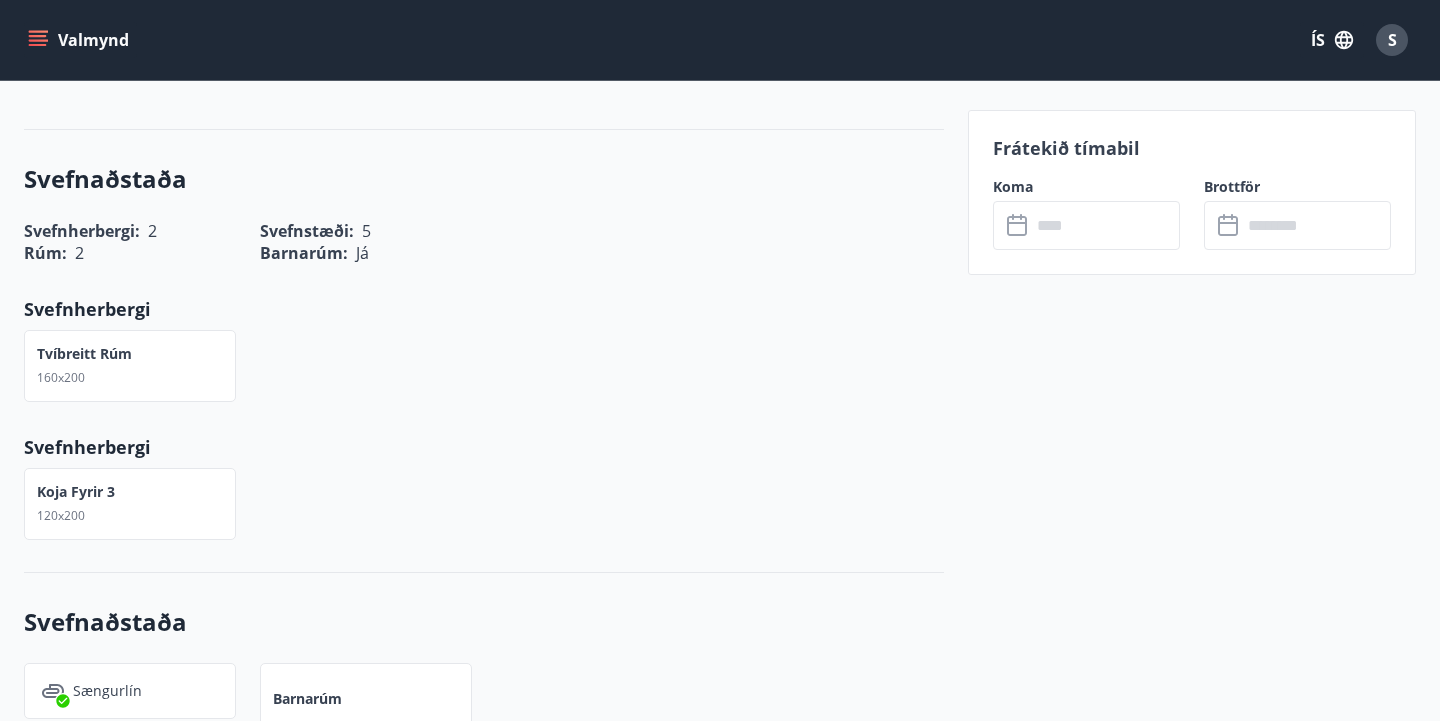 click on "160x200" at bounding box center (61, 377) 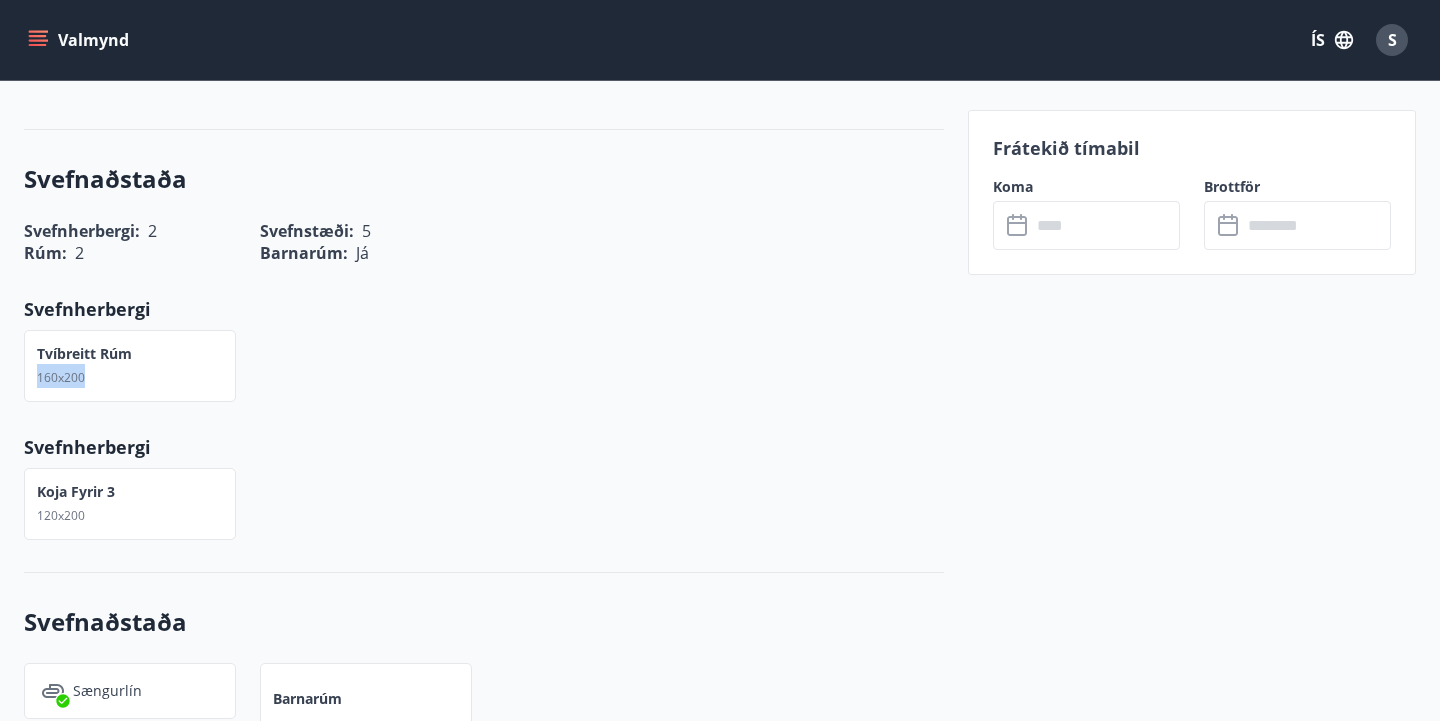 click on "160x200" at bounding box center [61, 377] 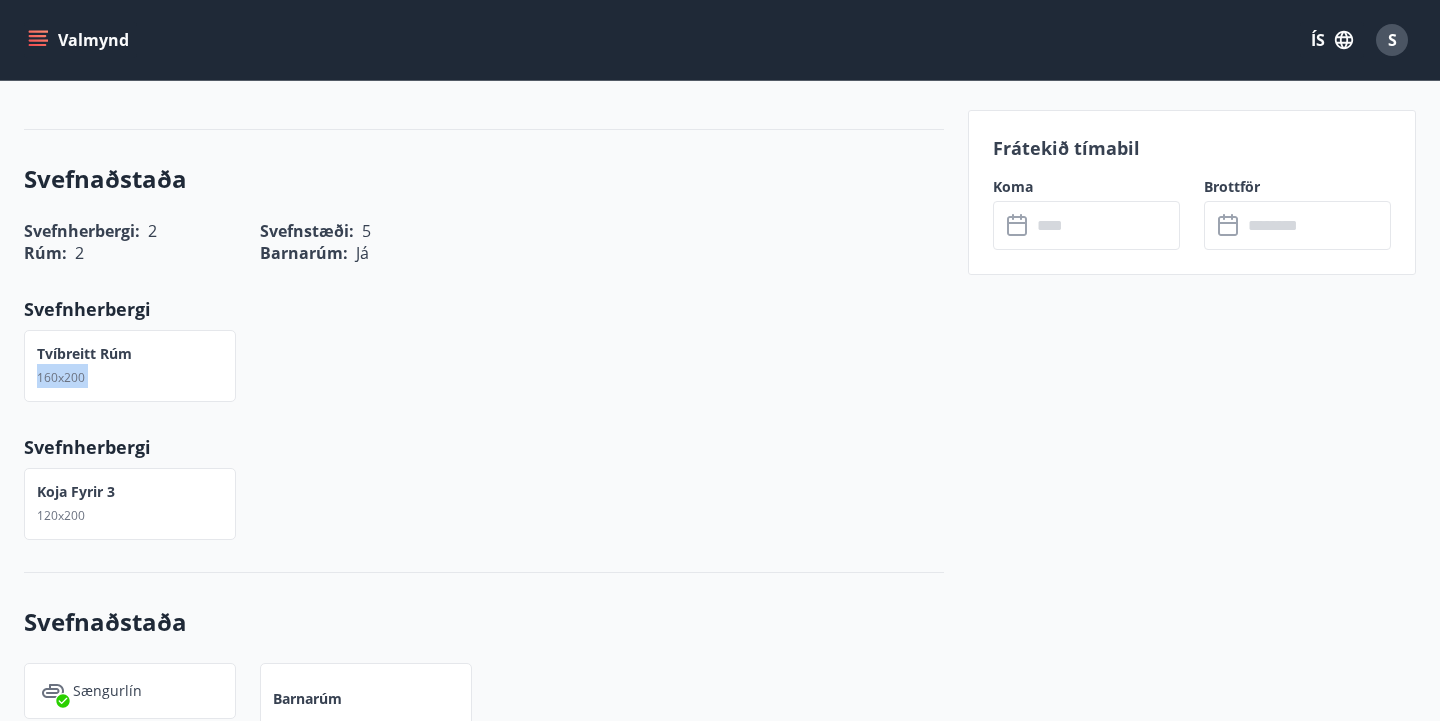 click on "160x200" at bounding box center [61, 377] 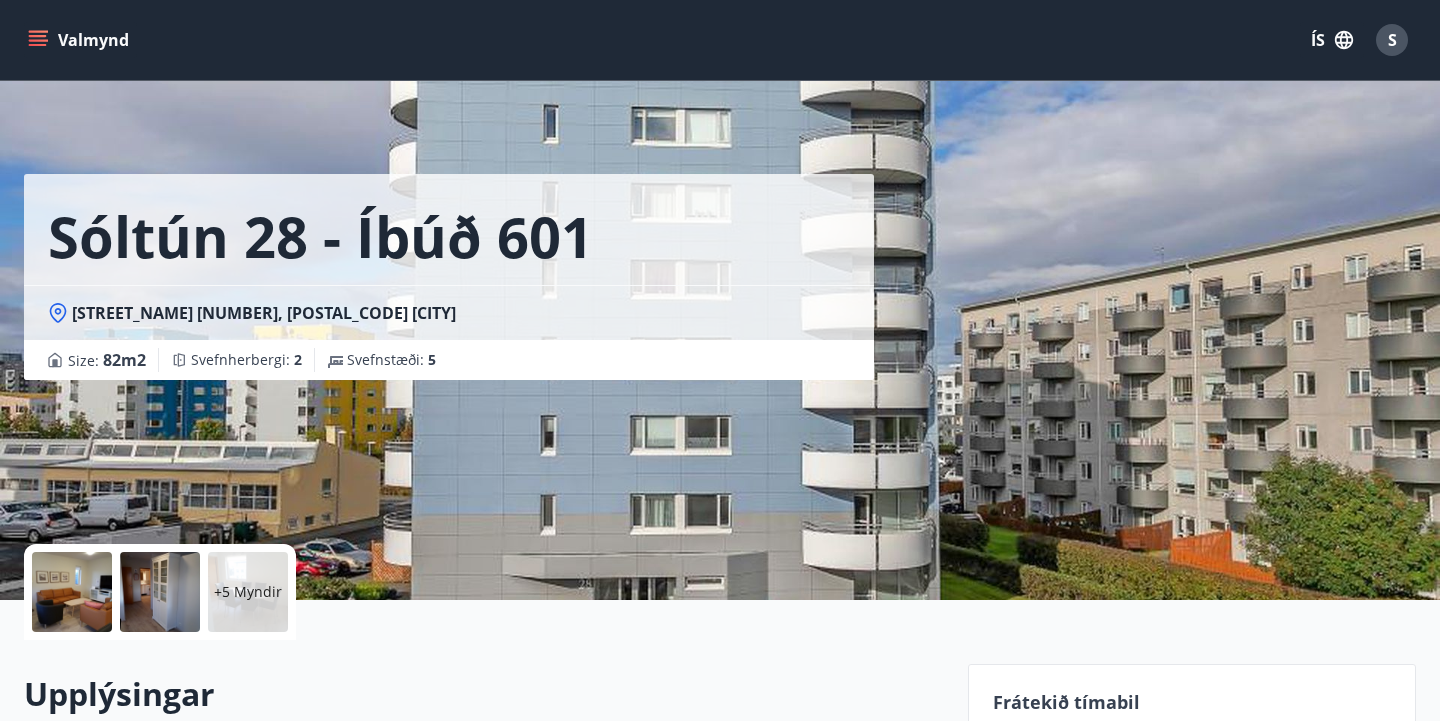 scroll, scrollTop: 0, scrollLeft: 0, axis: both 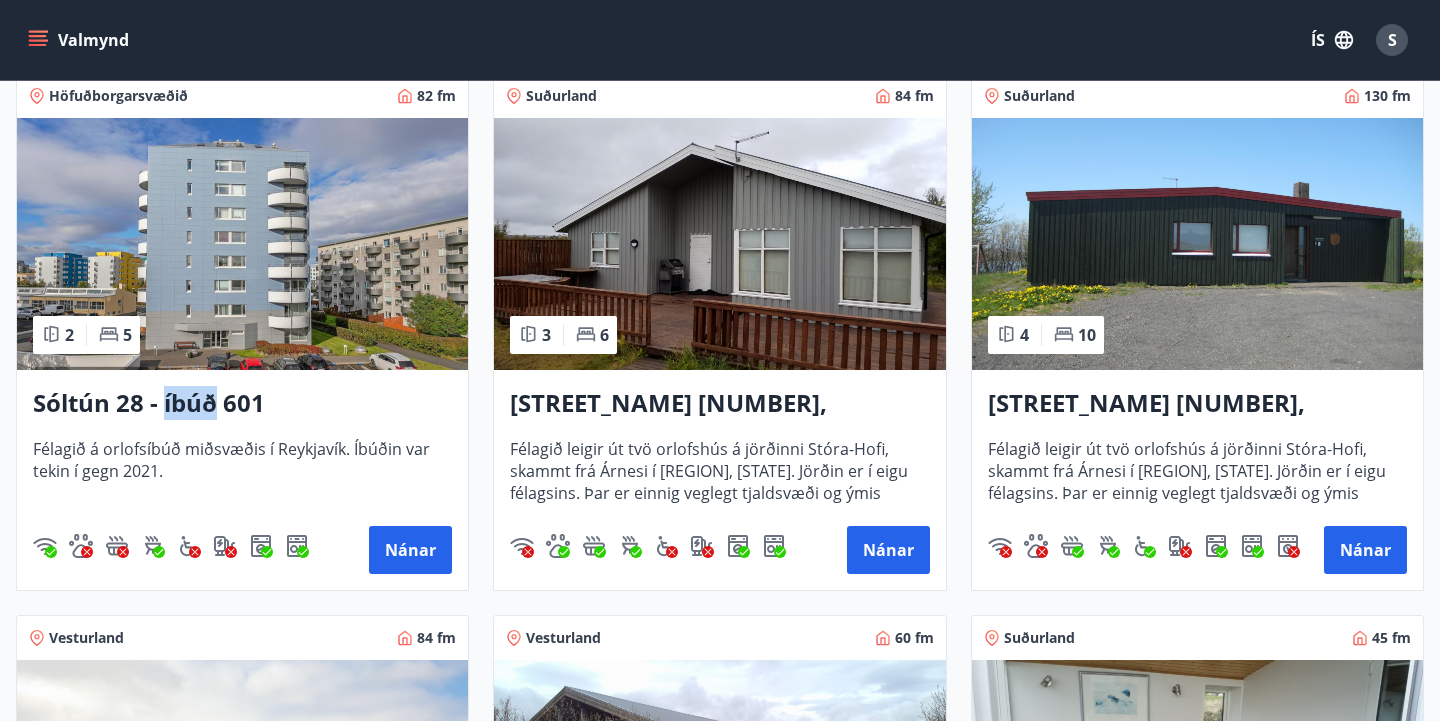 type 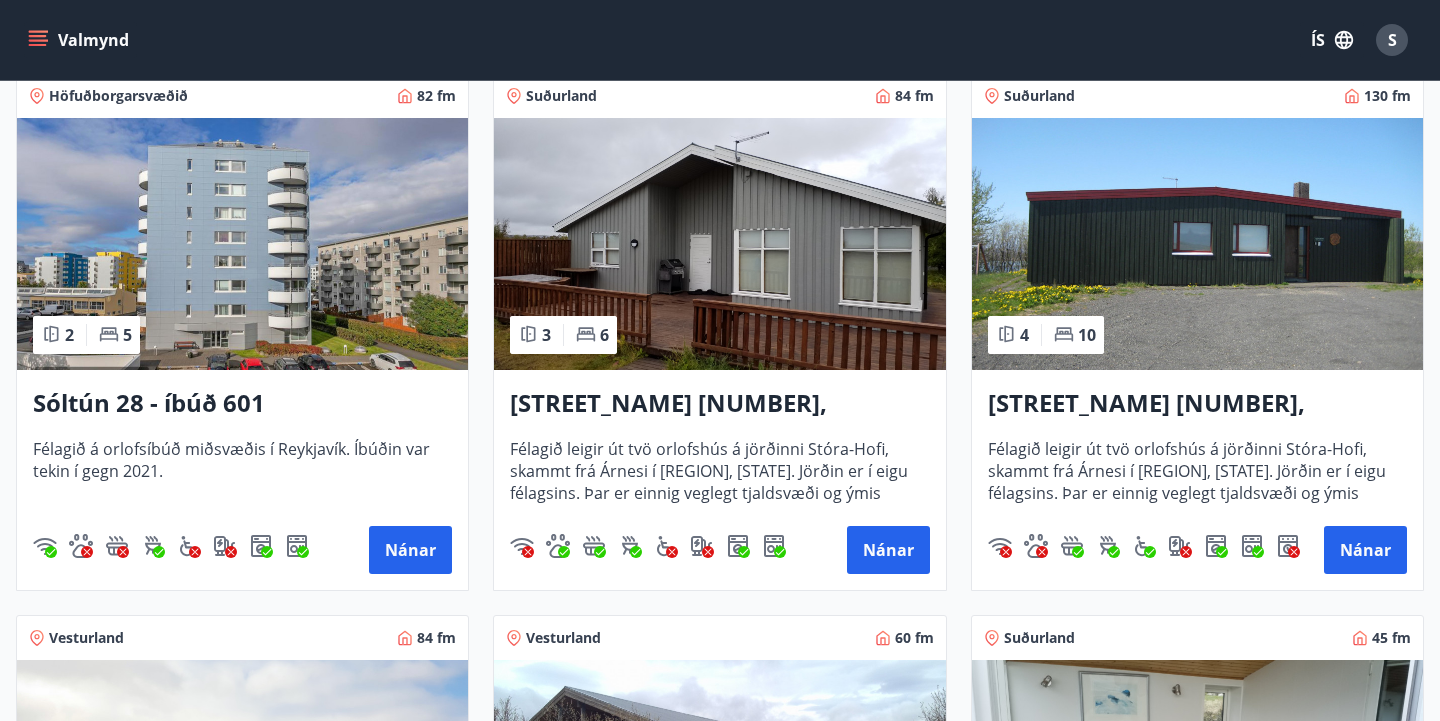 click at bounding box center [242, 244] 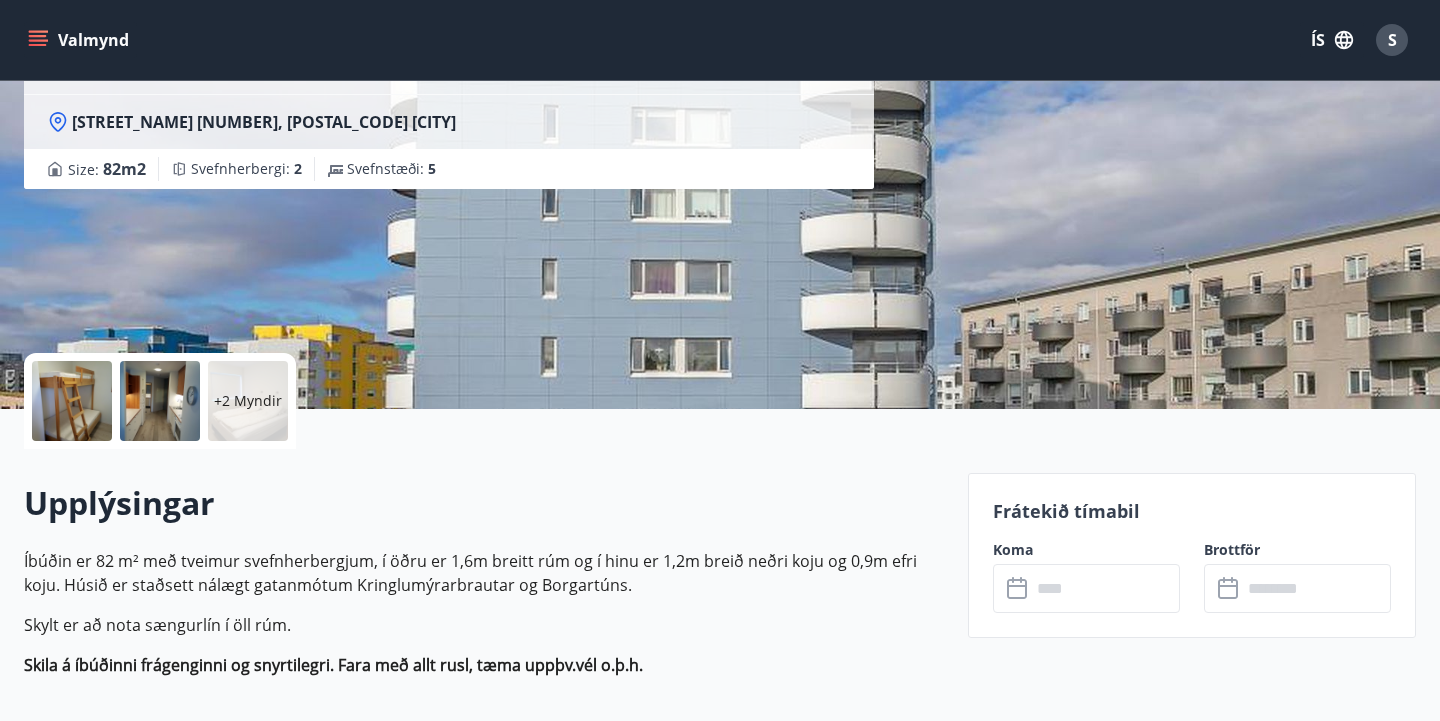 scroll, scrollTop: 0, scrollLeft: 0, axis: both 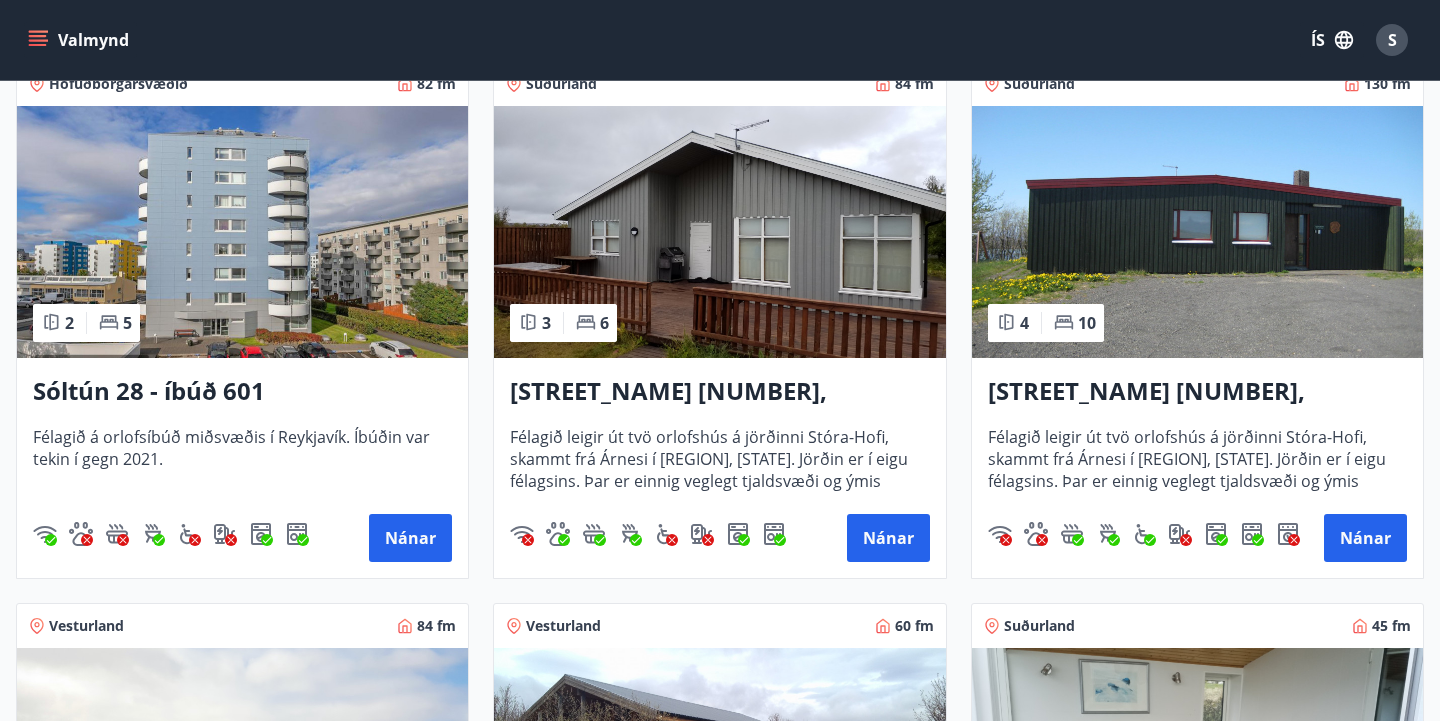 click on "Sóltún 28 - íbúð 601" at bounding box center (242, 392) 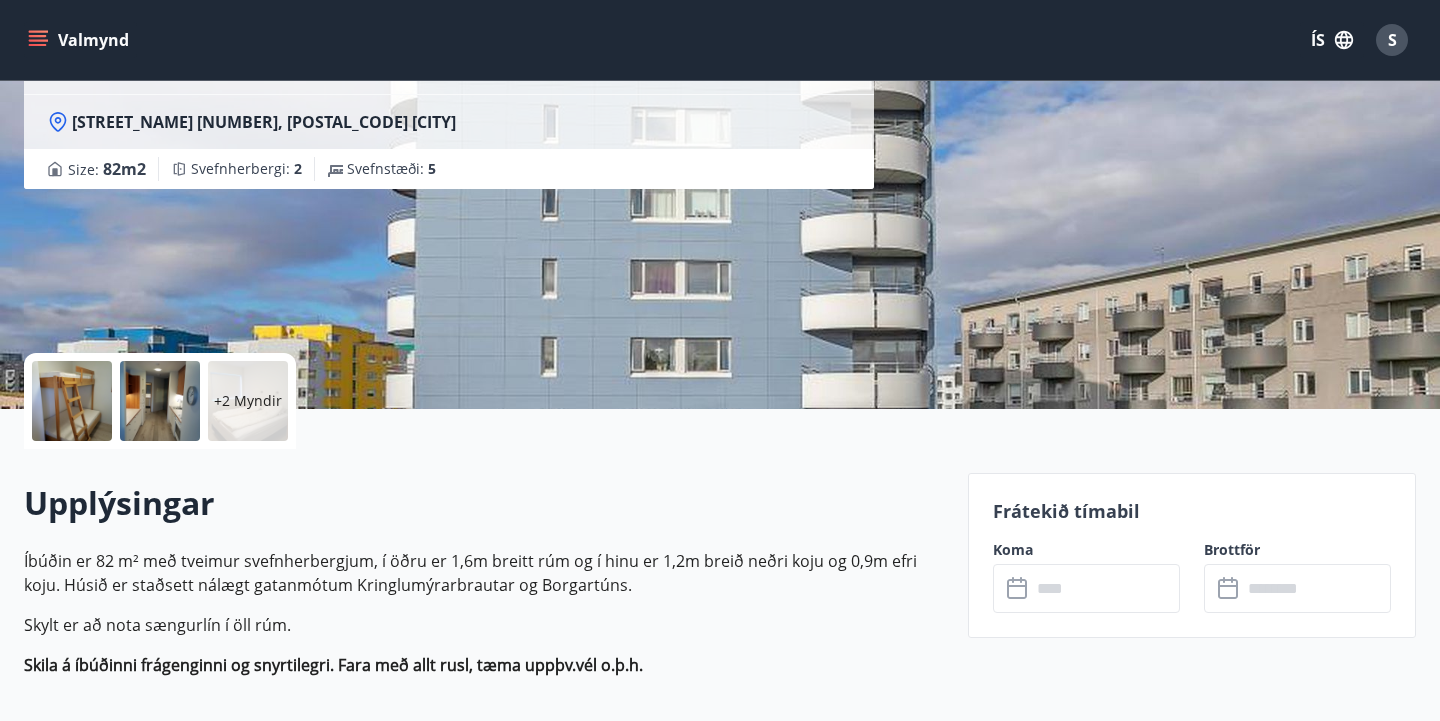 scroll, scrollTop: 0, scrollLeft: 0, axis: both 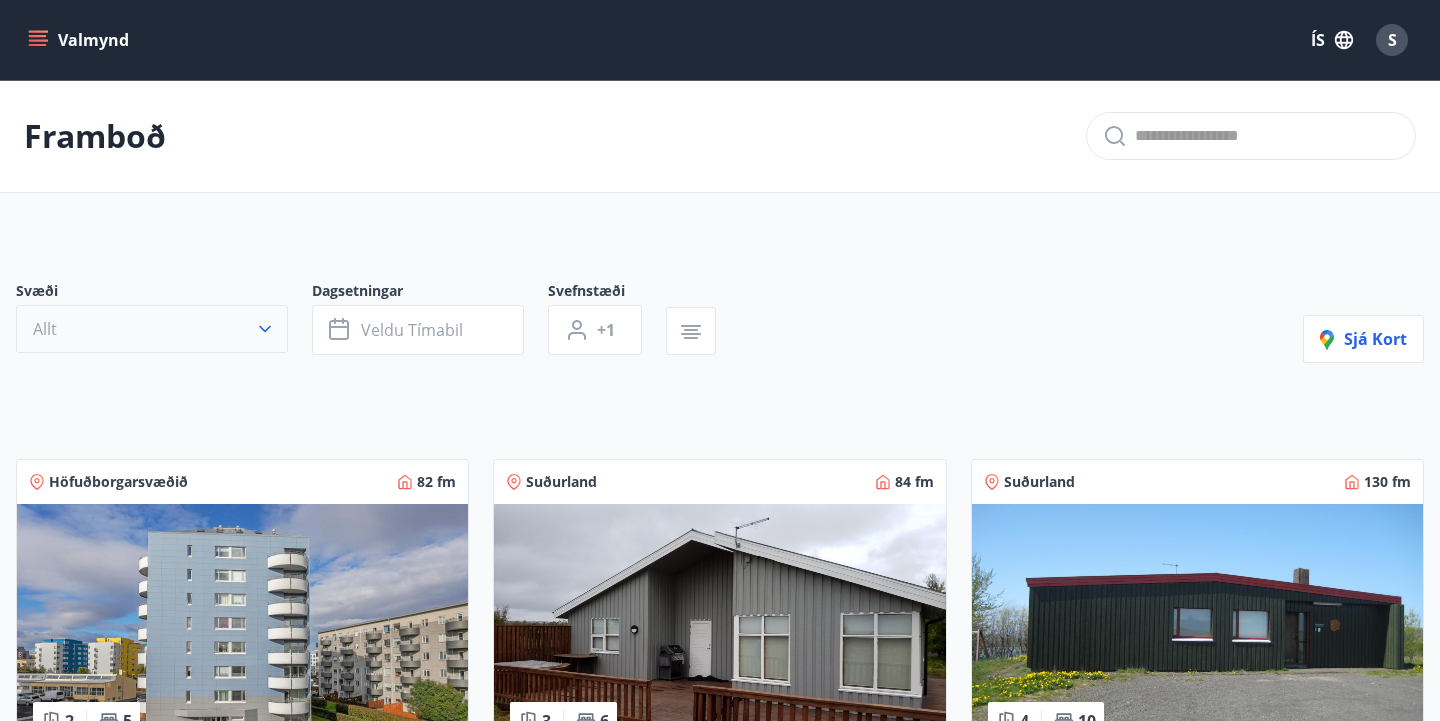 click on "Allt" at bounding box center (45, 329) 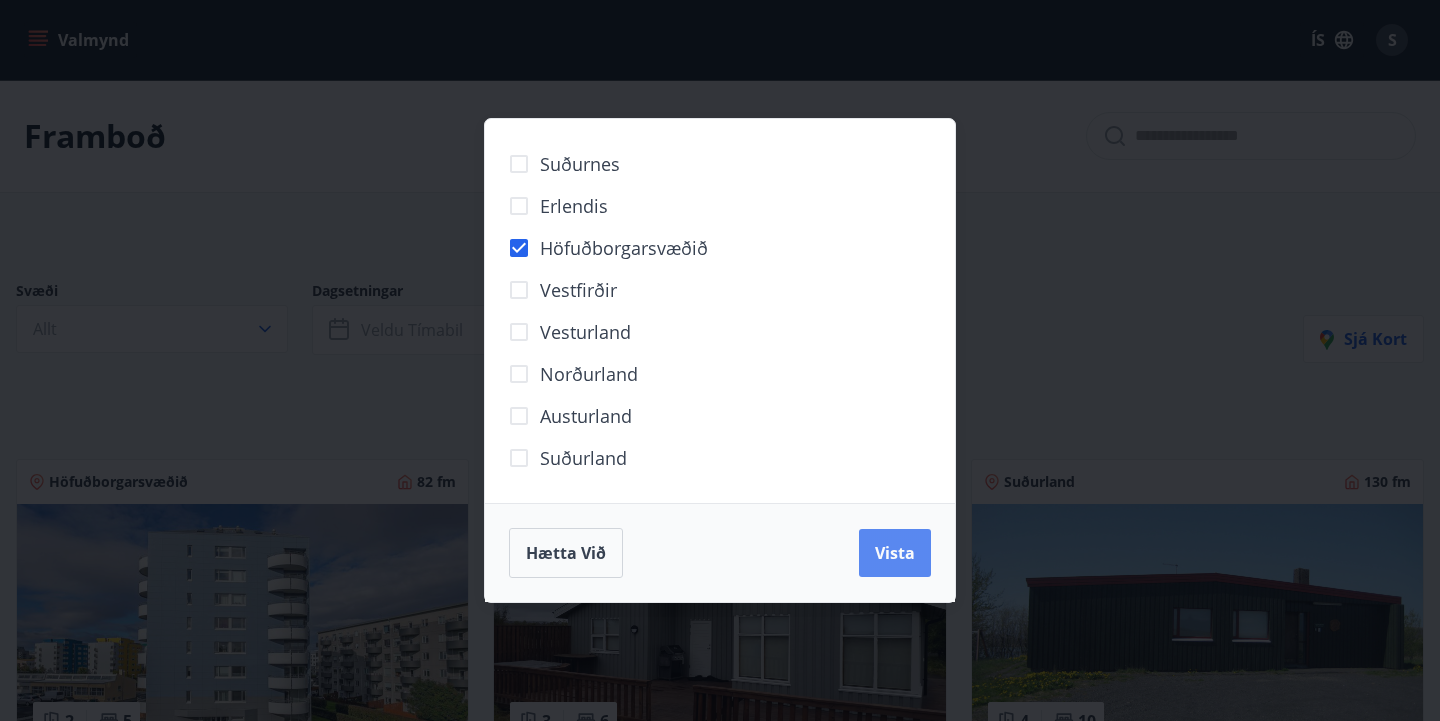 click on "Vista" at bounding box center [895, 553] 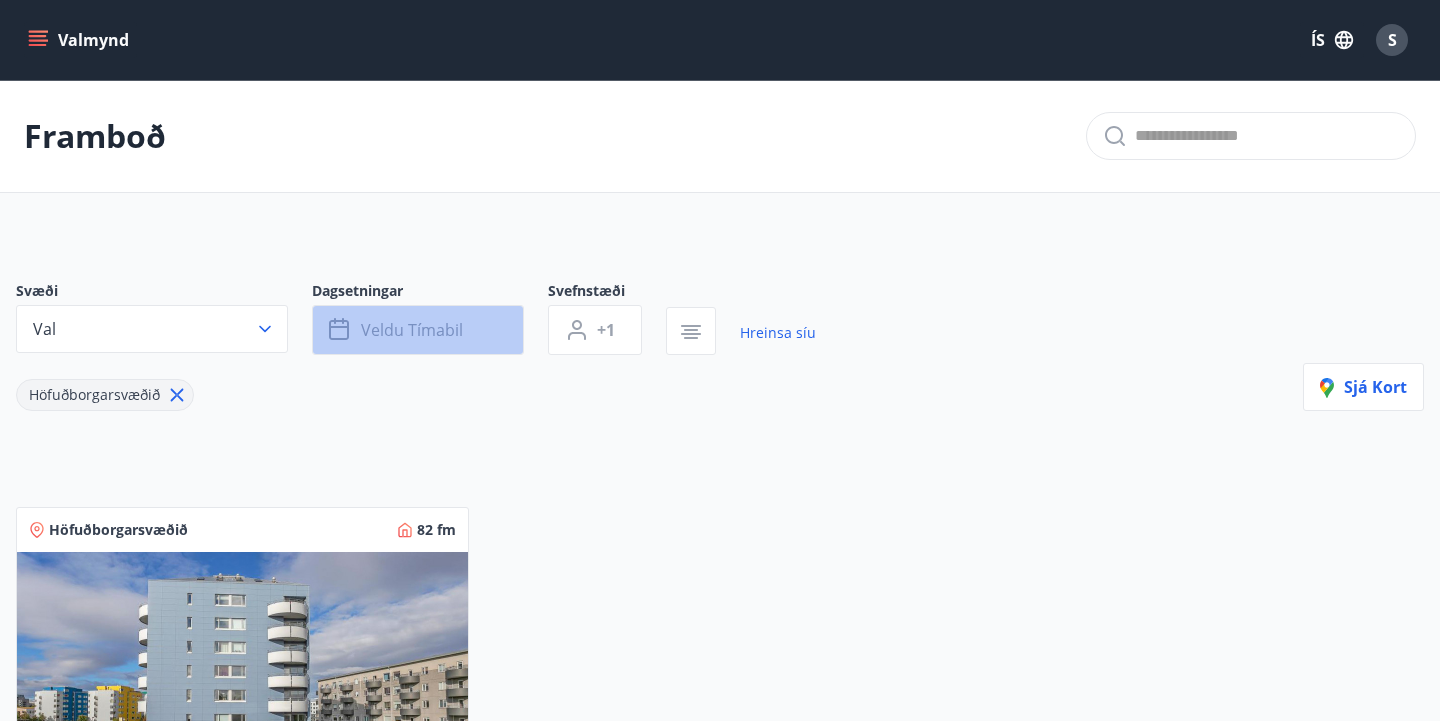 click on "Veldu tímabil" at bounding box center (418, 330) 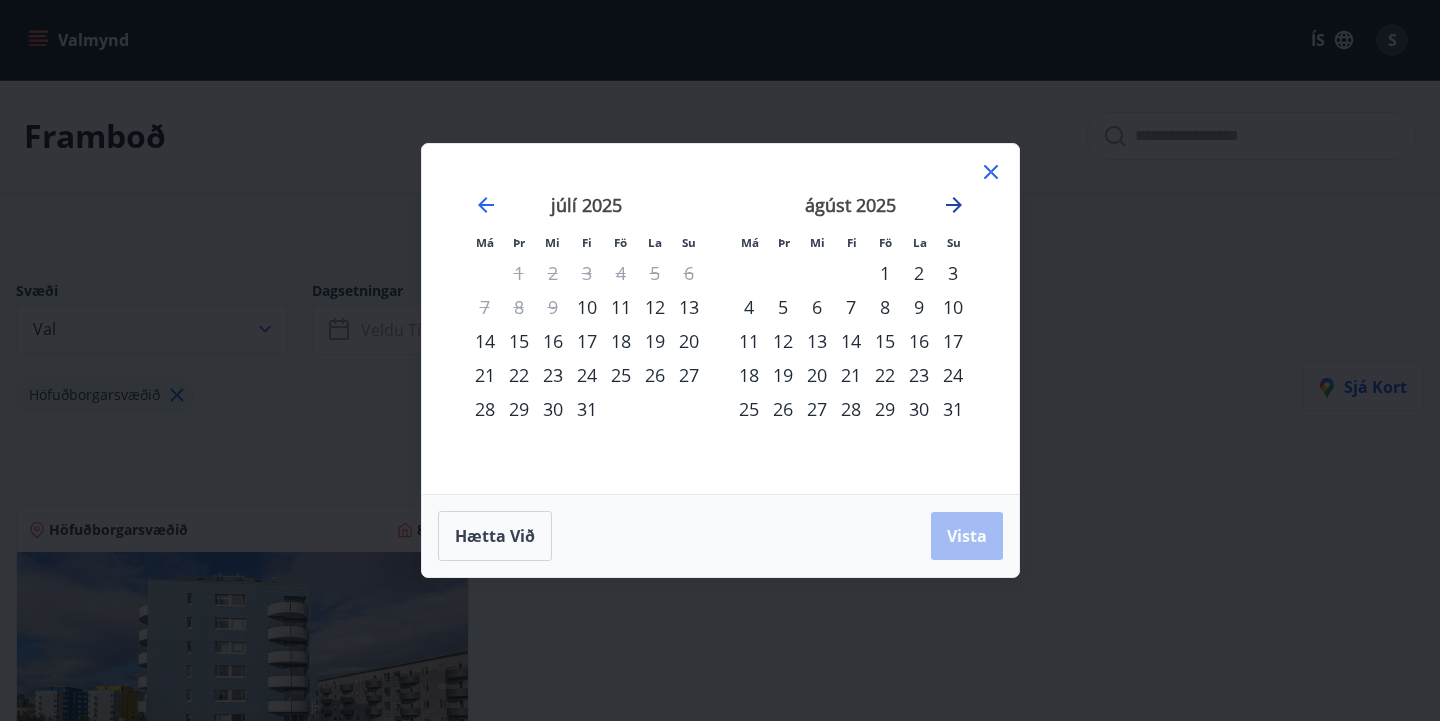 click 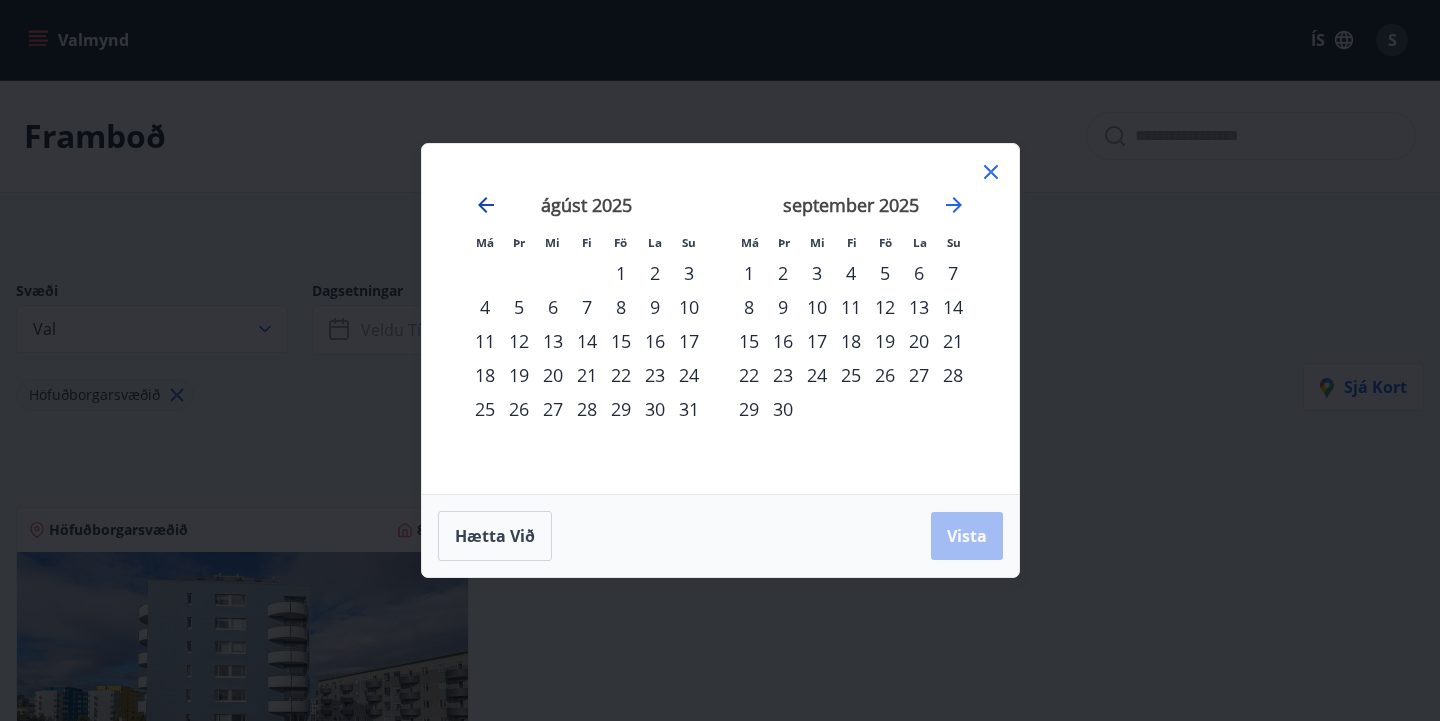 click 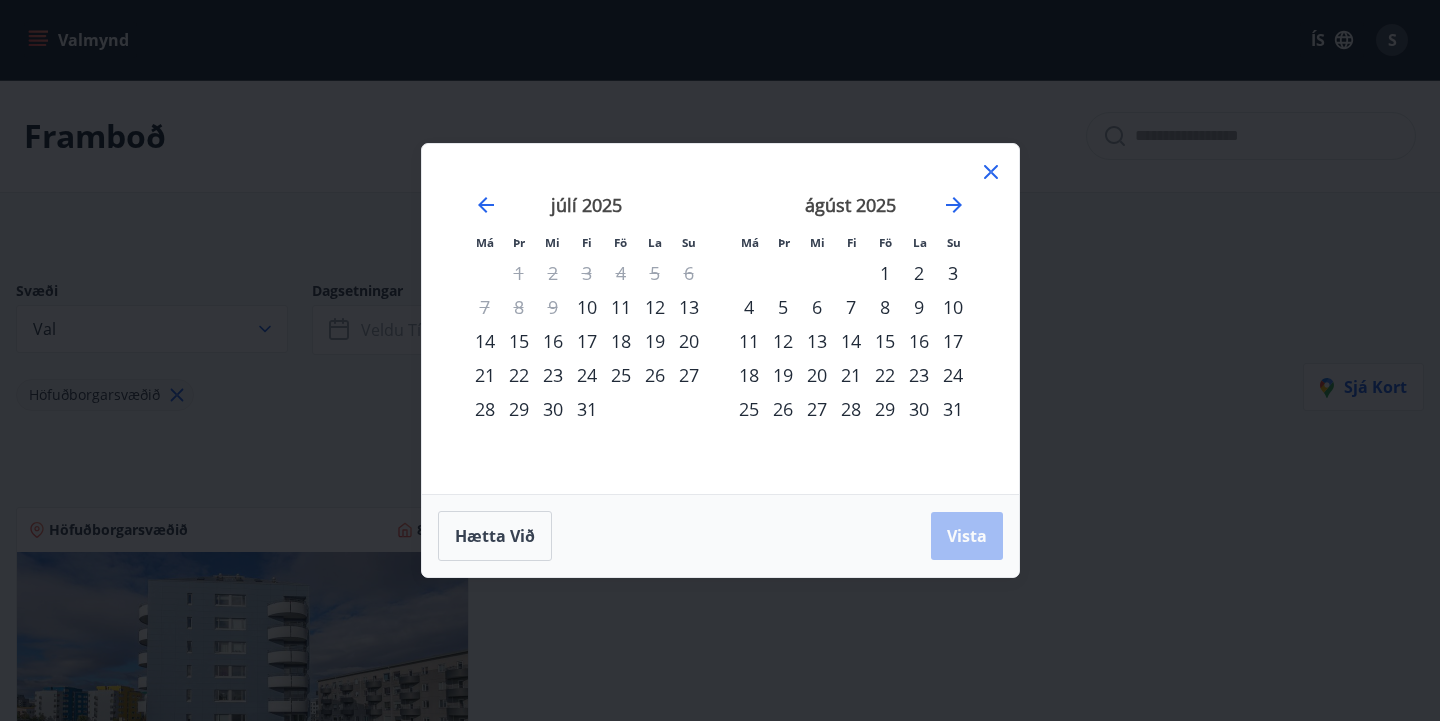 click on "31" at bounding box center (953, 409) 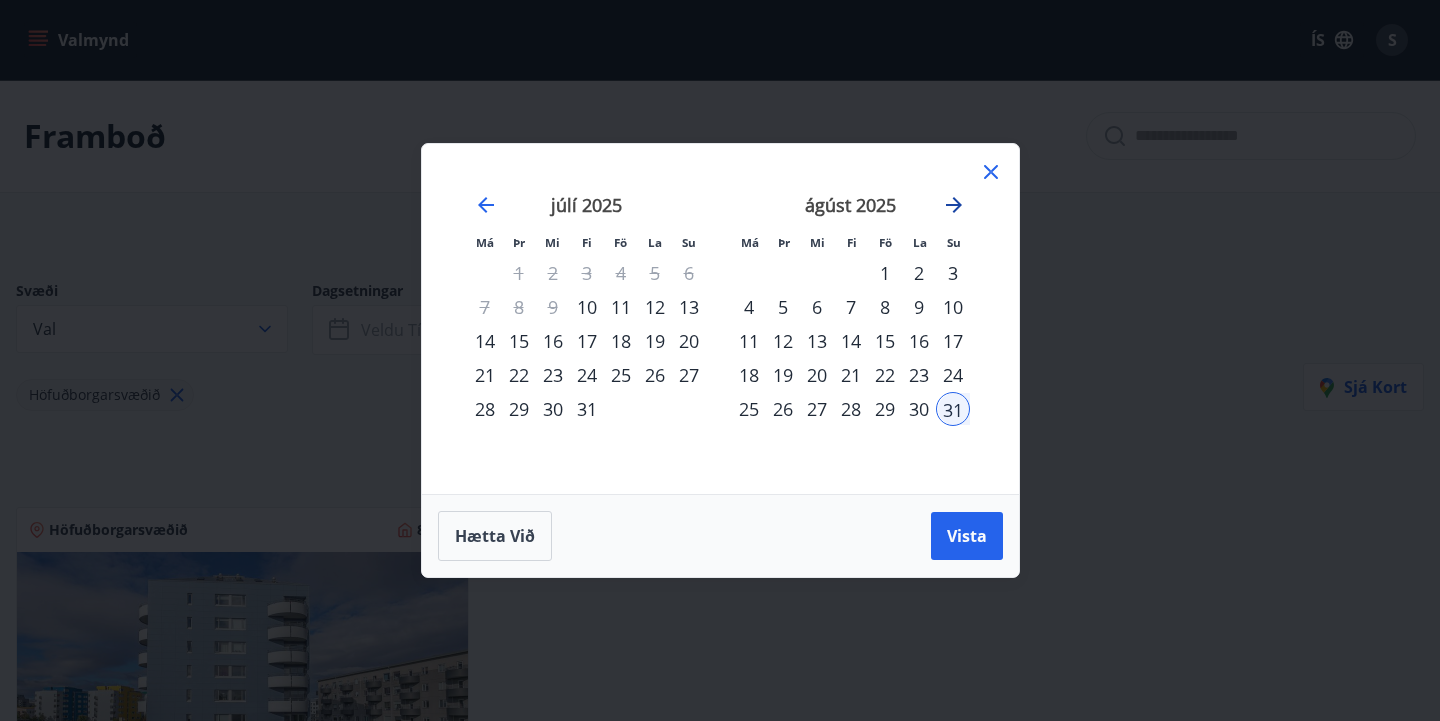 click 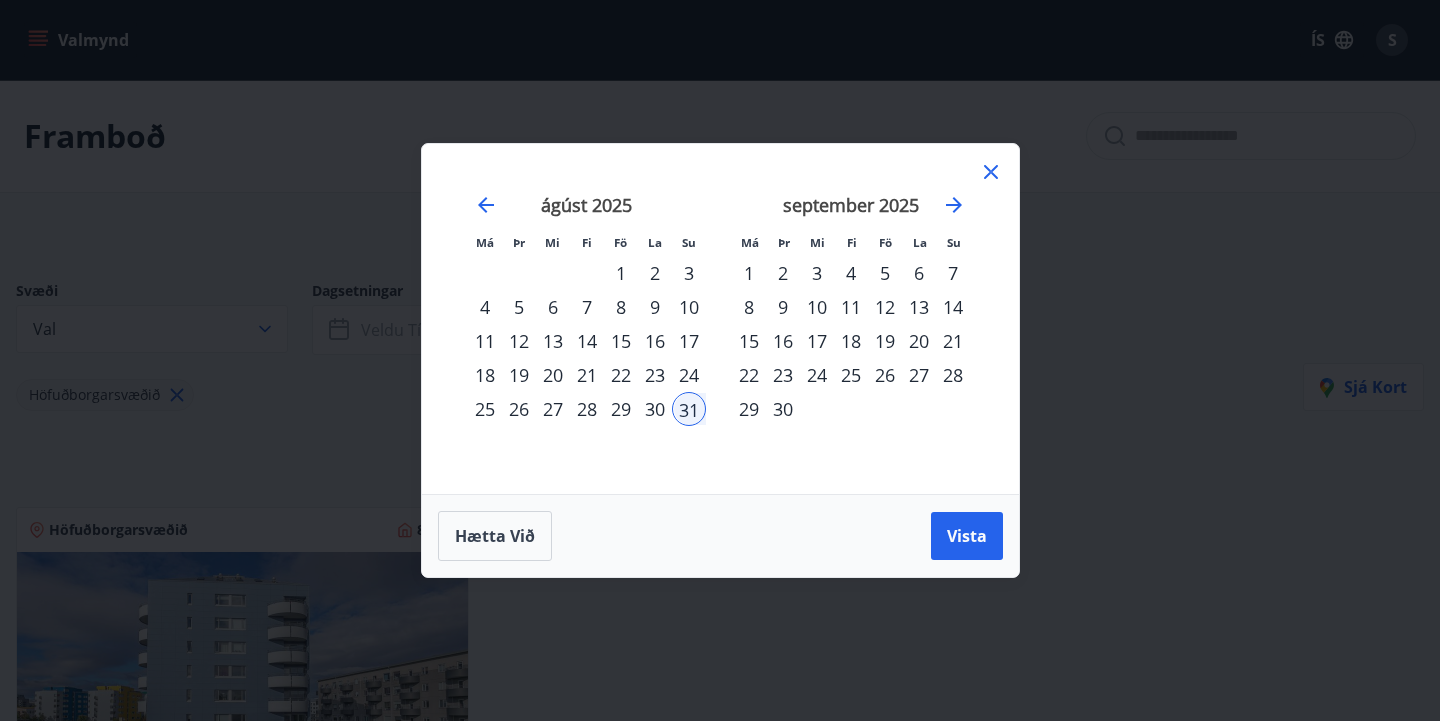 click on "14" at bounding box center (953, 307) 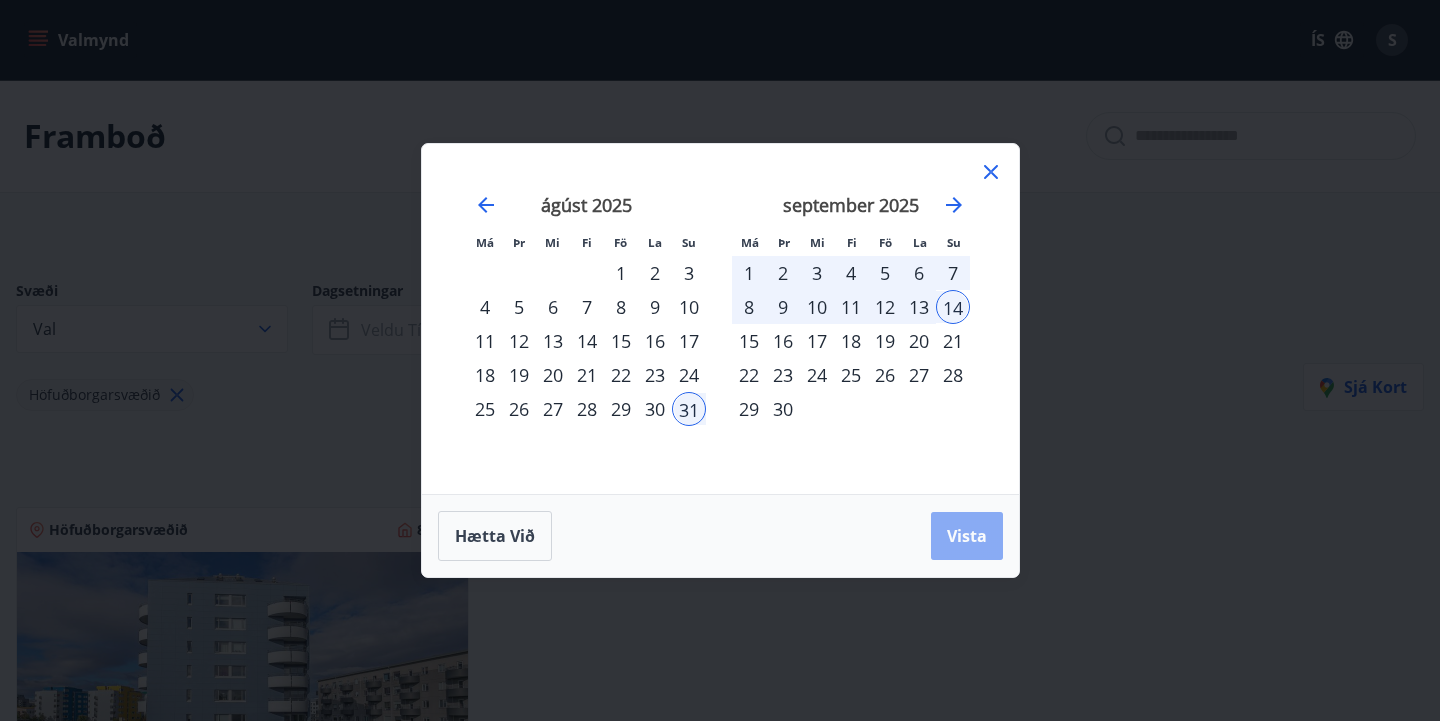 click on "Vista" at bounding box center (967, 536) 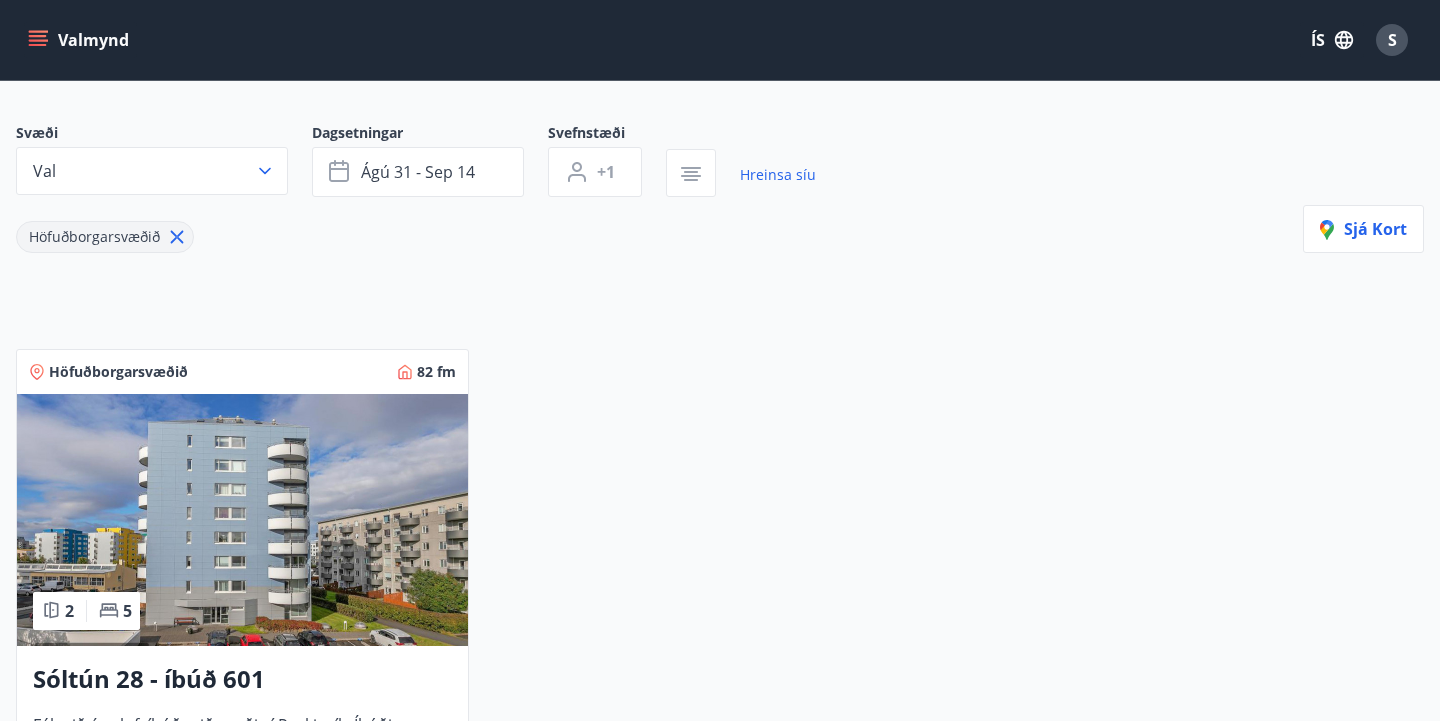 scroll, scrollTop: 167, scrollLeft: 0, axis: vertical 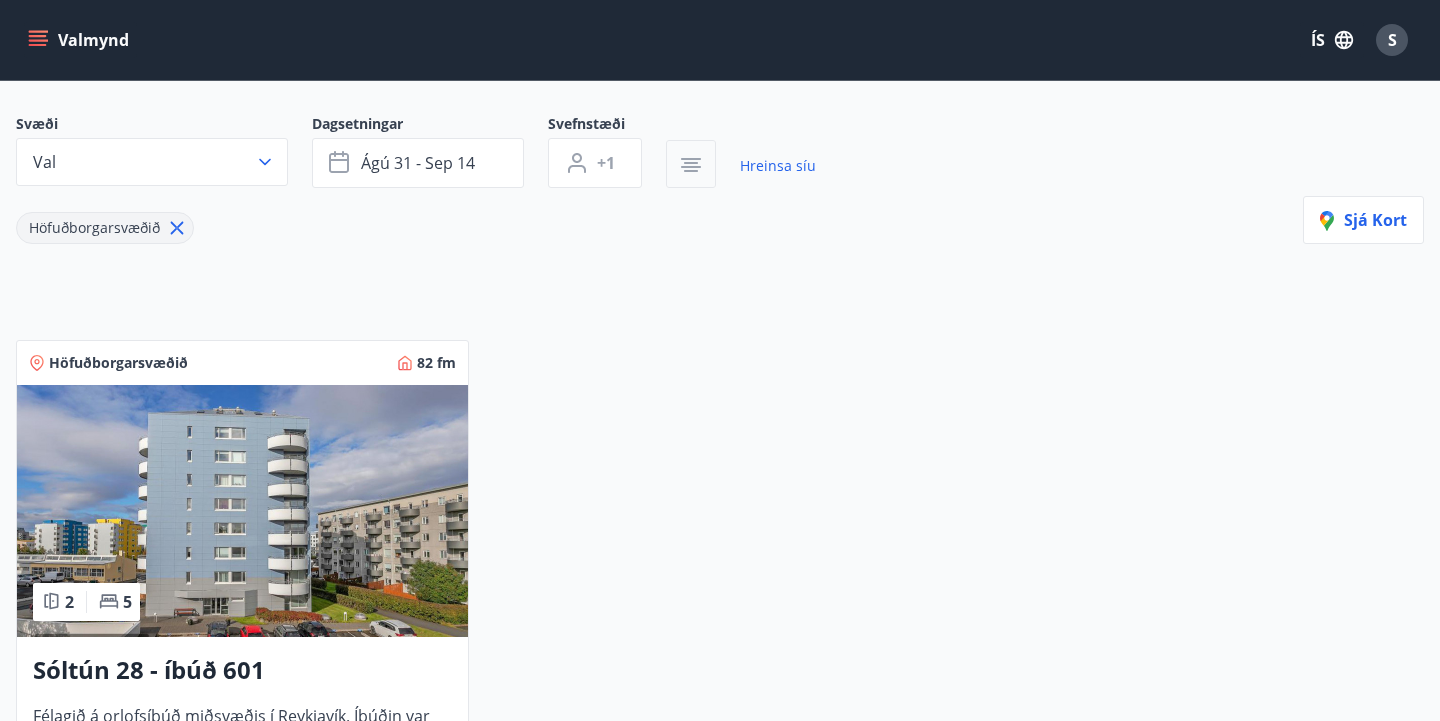 click 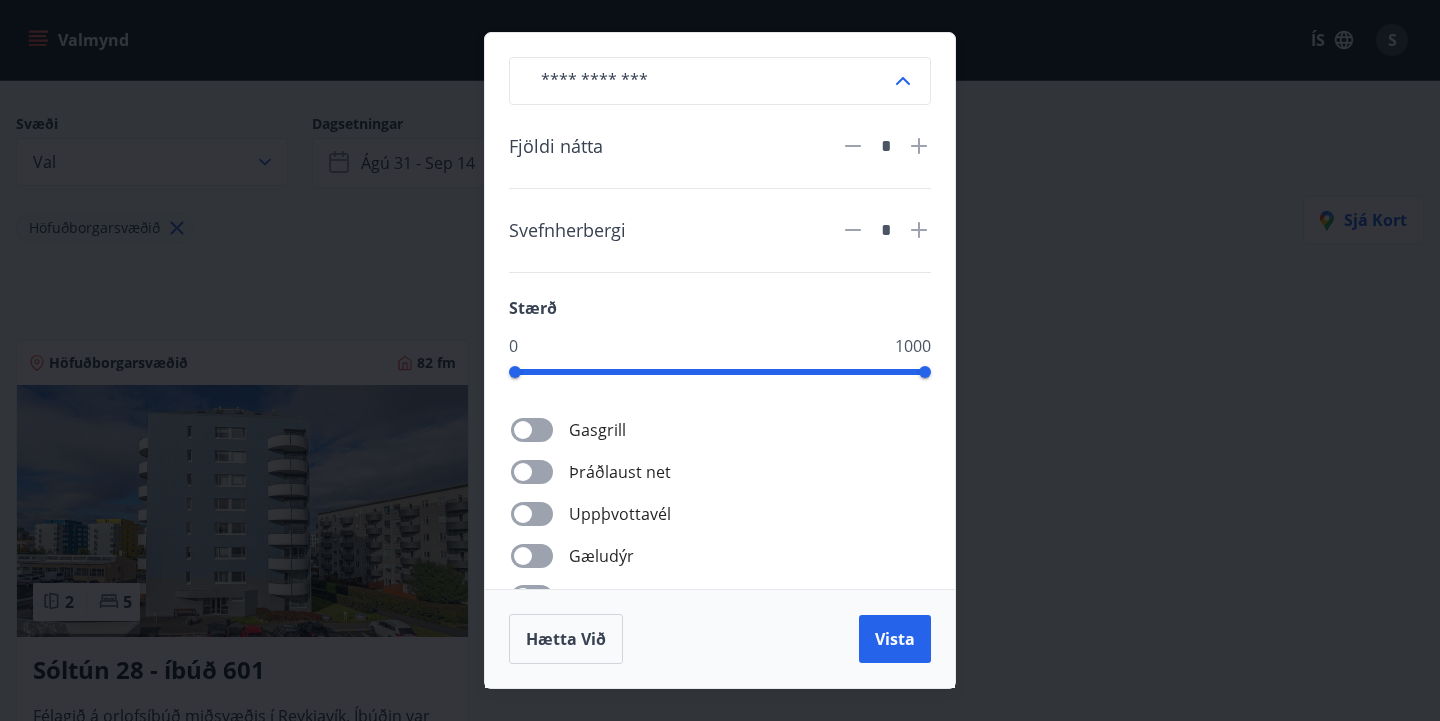 click on "​ Fjöldi nátta * Svefnherbergi * Stærð 0 1000 Gasgrill Þráðlaust net Uppþvottavél Gæludýr Þurrkari Heitur pottur Þvottavél Aðgengi fyrir hjólastól Hleðslustöð fyrir rafbíla Hætta við Vista" at bounding box center (720, 360) 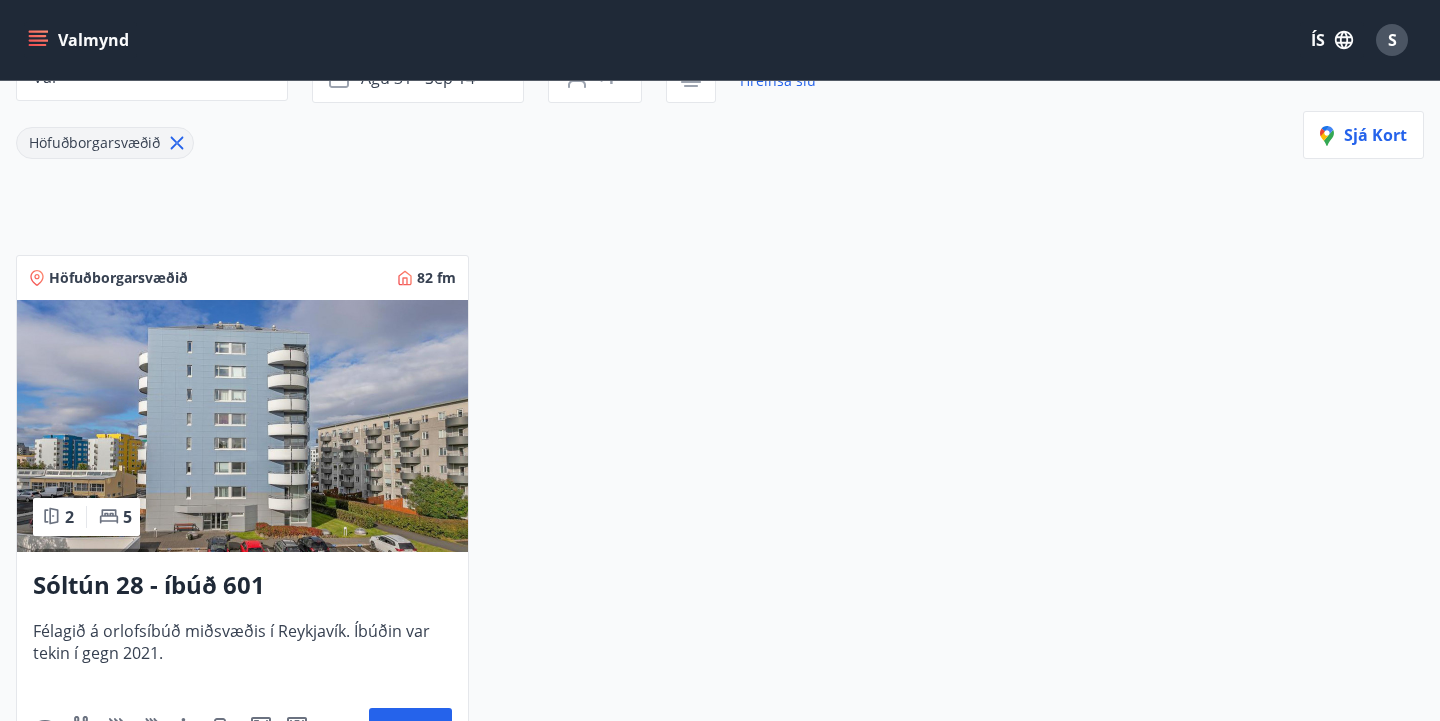 scroll, scrollTop: 268, scrollLeft: 0, axis: vertical 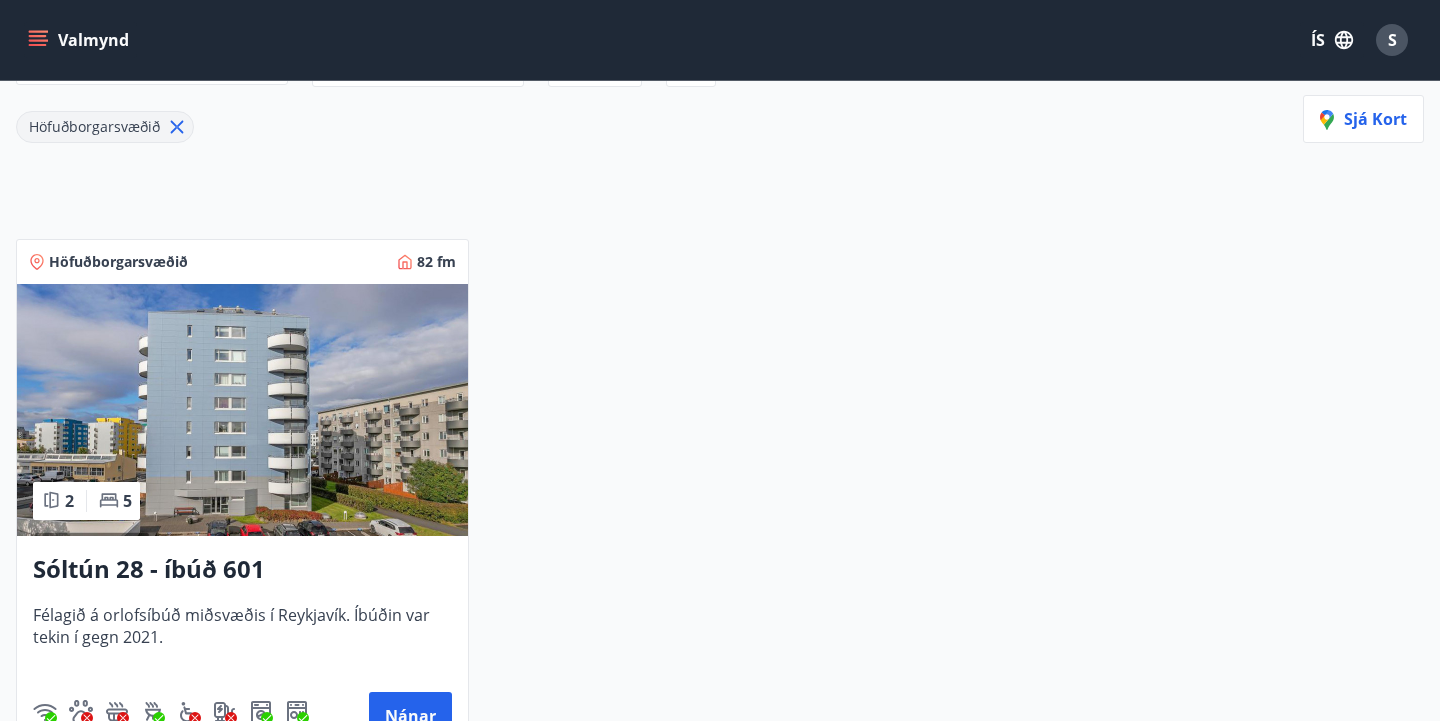 type 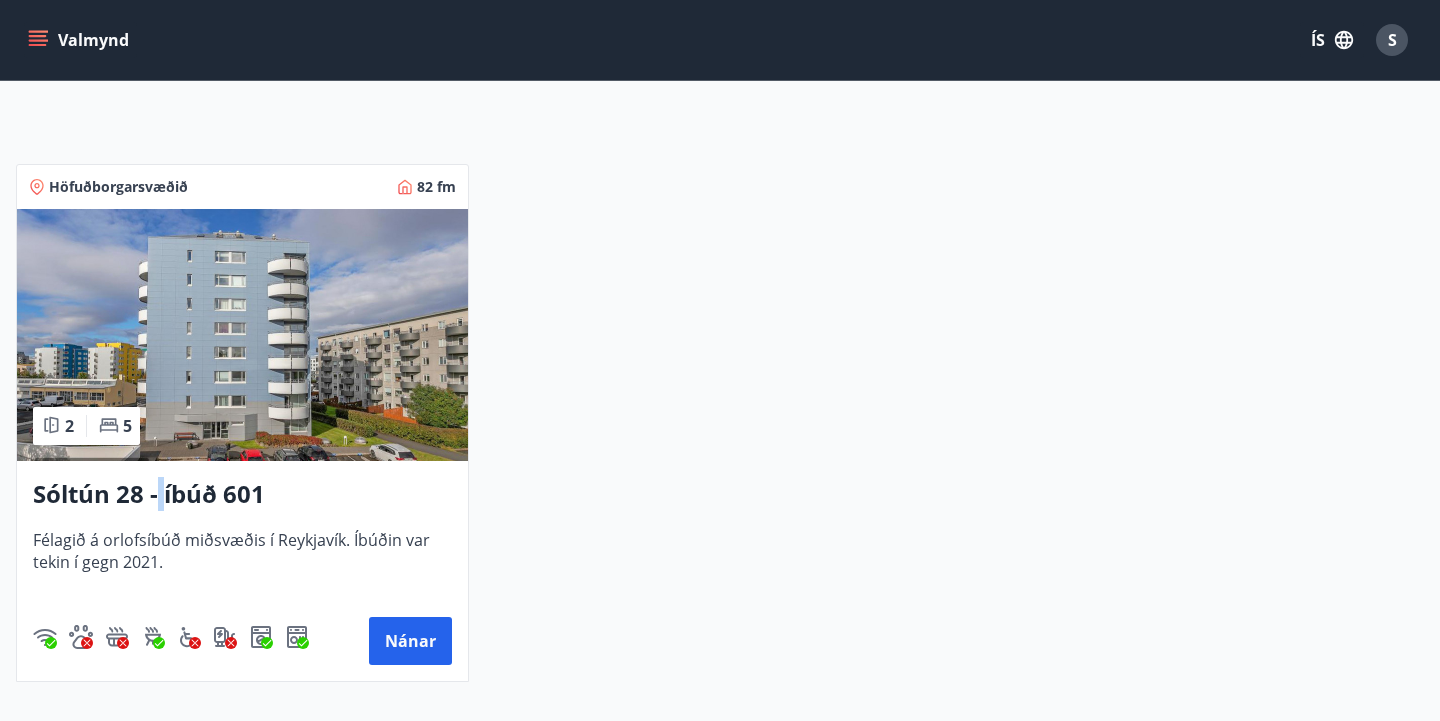 scroll, scrollTop: 353, scrollLeft: 0, axis: vertical 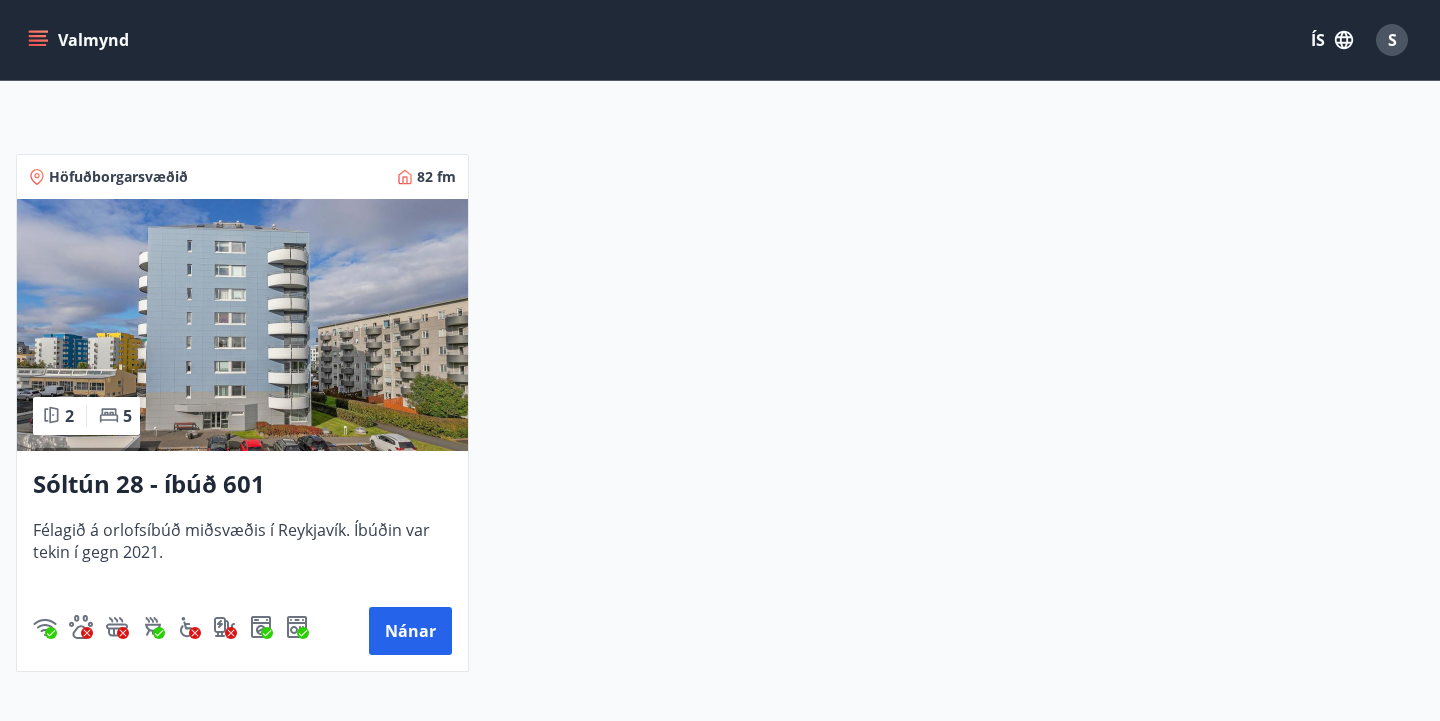 click on "Höfuðborgarsvæðið 82   fm 2 5 Sóltún 28 - íbúð 601 Félagið á orlofsíbúð miðsvæðis í Reykjavík. Íbúðin var tekin í gegn 2021. Nánar" at bounding box center [708, 401] 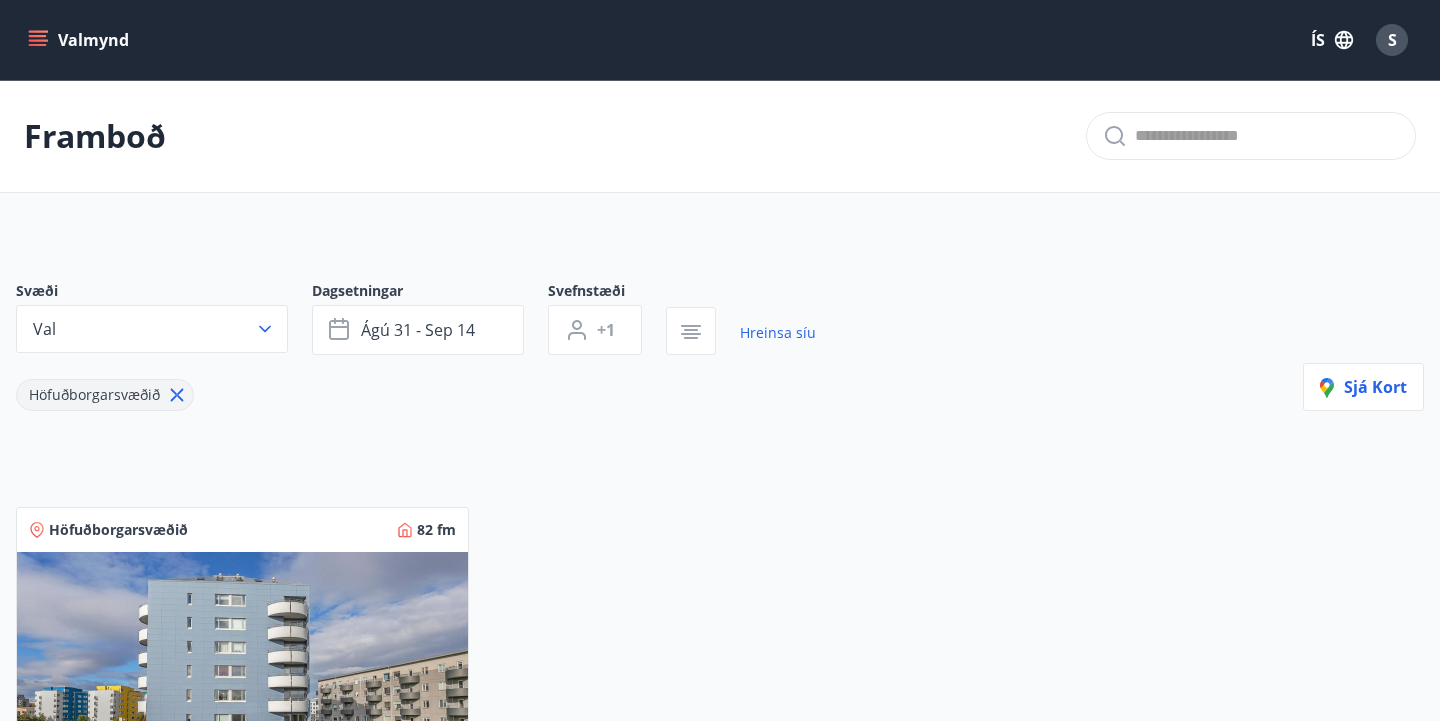 scroll, scrollTop: 0, scrollLeft: 0, axis: both 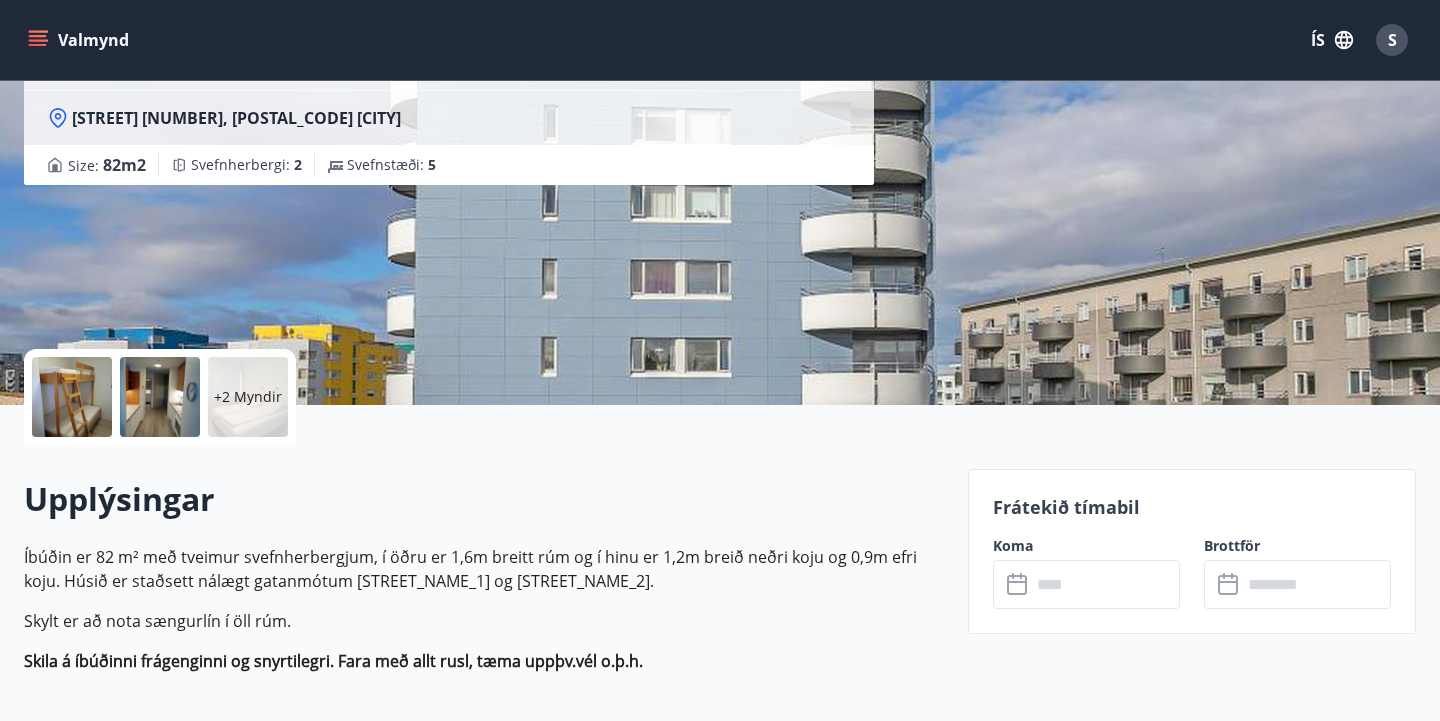 click at bounding box center (1105, 584) 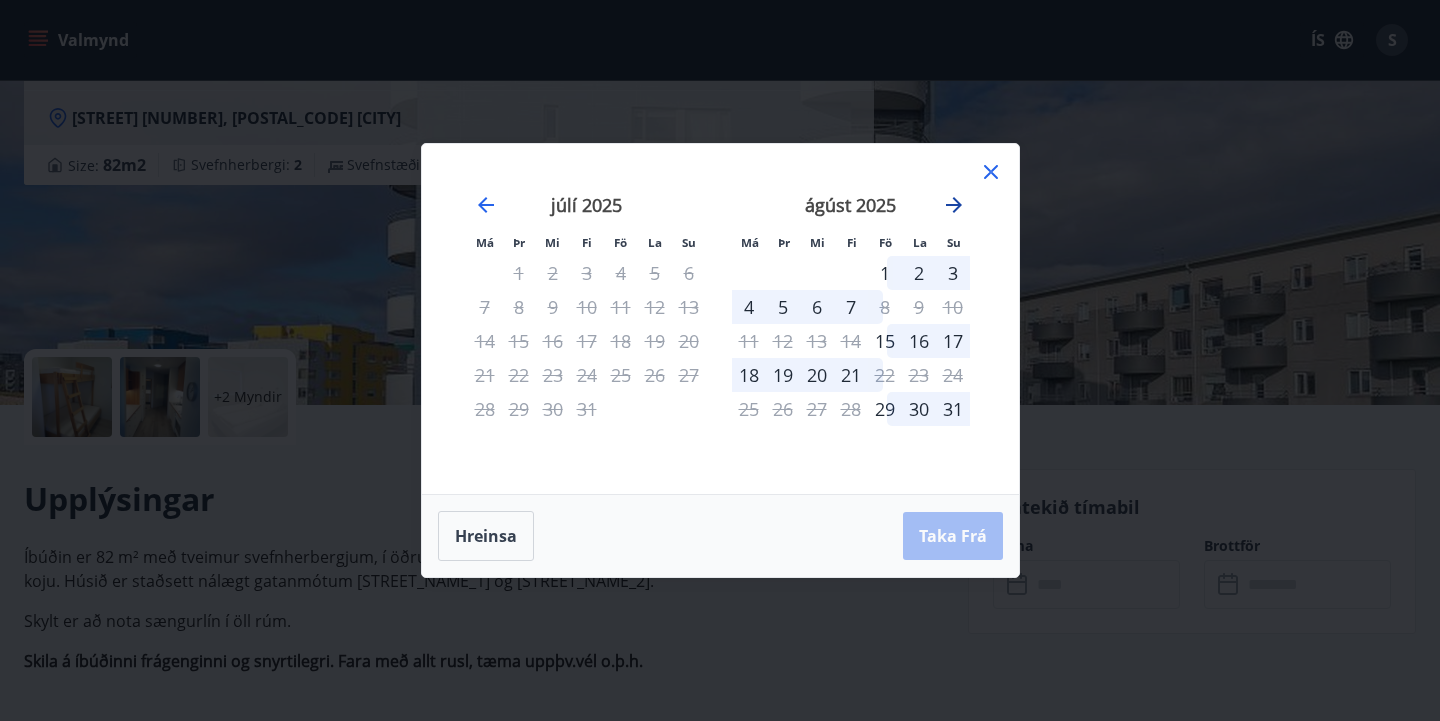 click 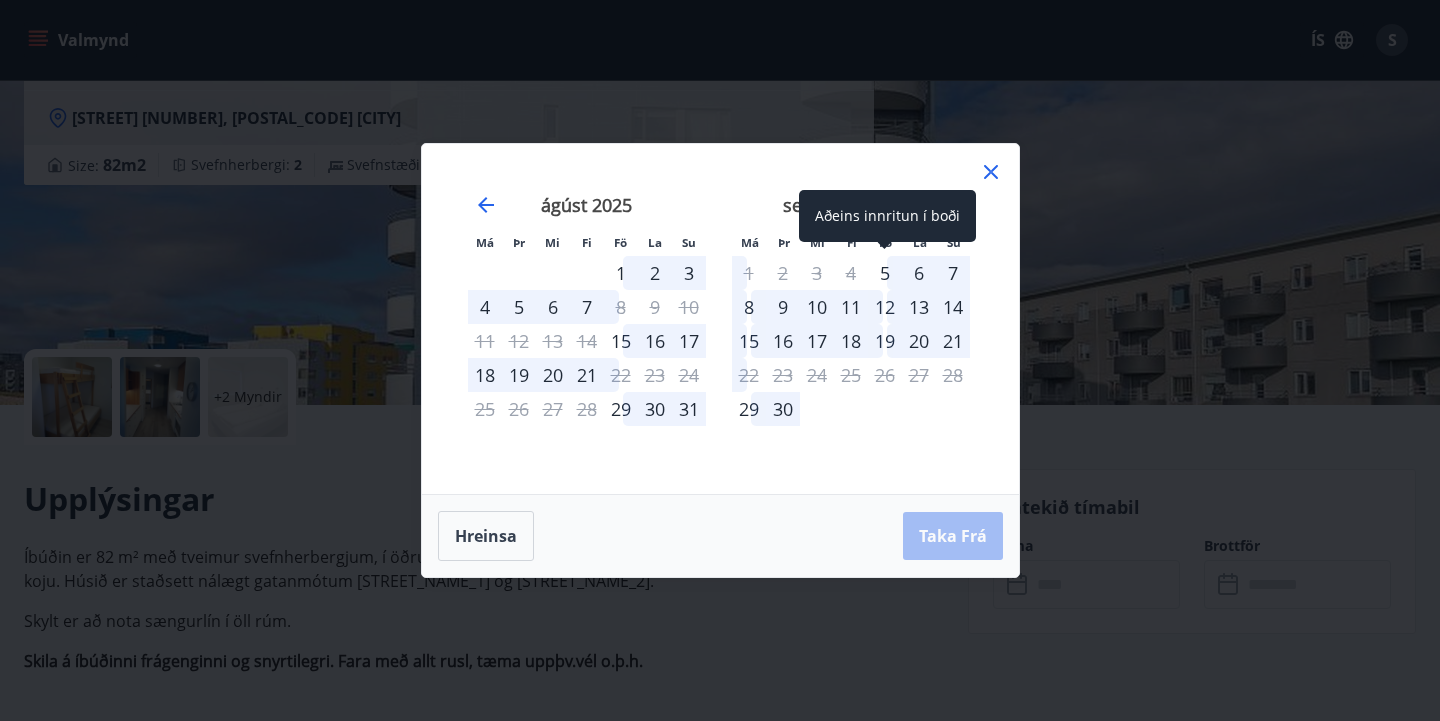 click on "5" at bounding box center (885, 273) 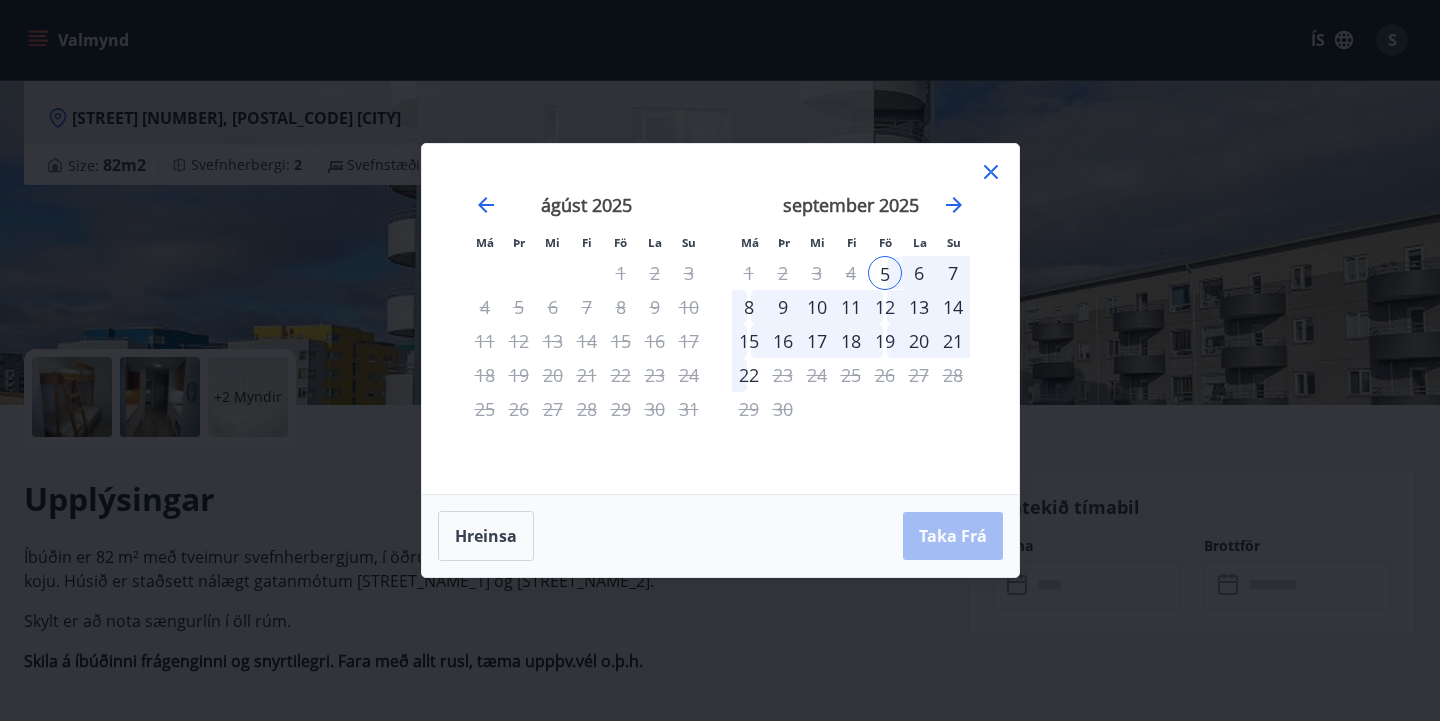 click on "14" at bounding box center [953, 307] 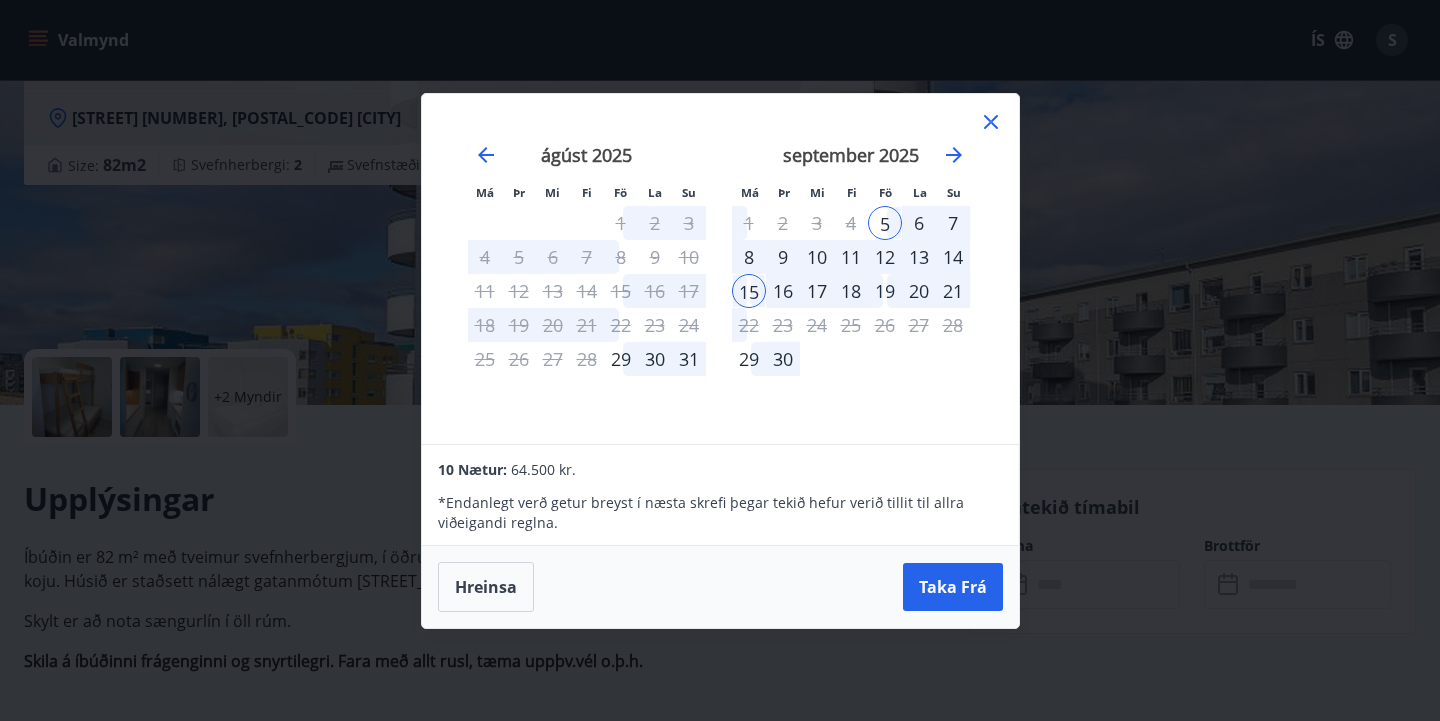click on "14" at bounding box center (953, 257) 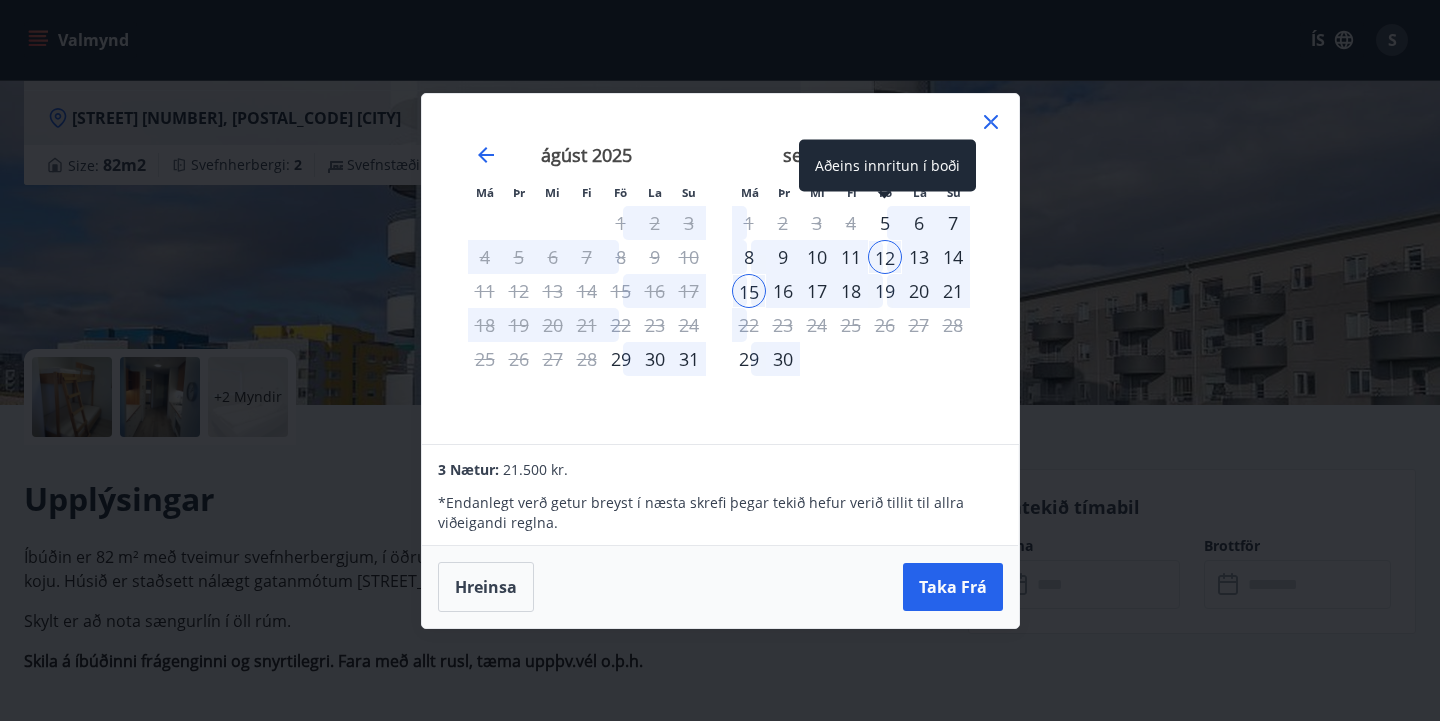 click on "5" at bounding box center [885, 223] 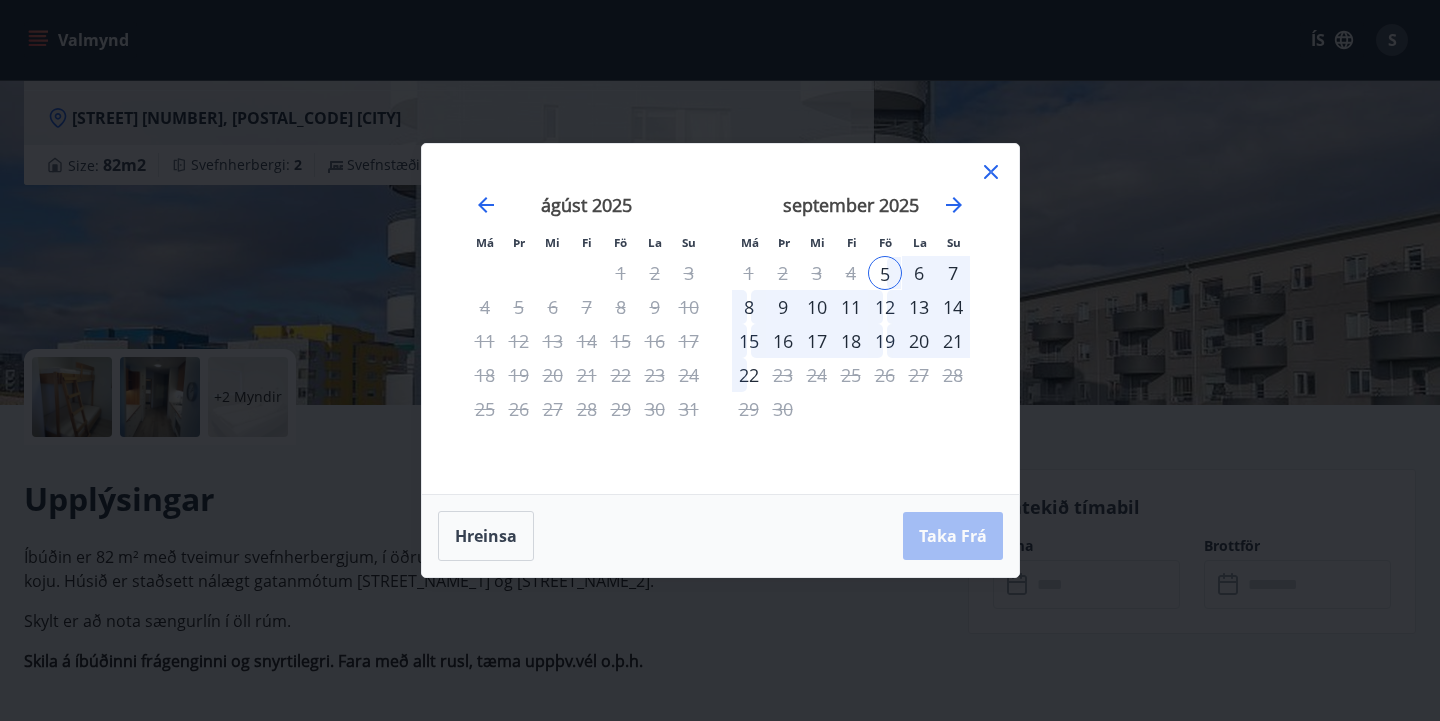 click on "6" at bounding box center (919, 273) 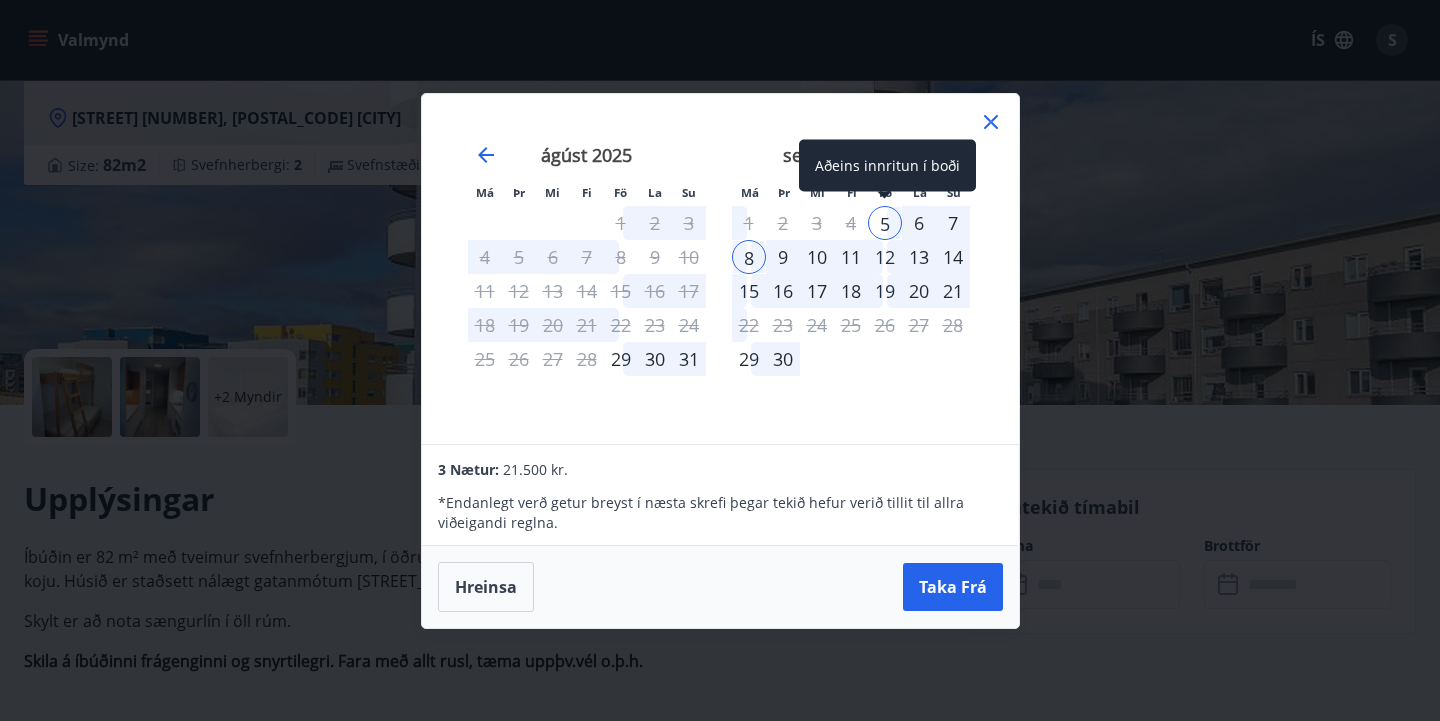 click on "5" at bounding box center (885, 223) 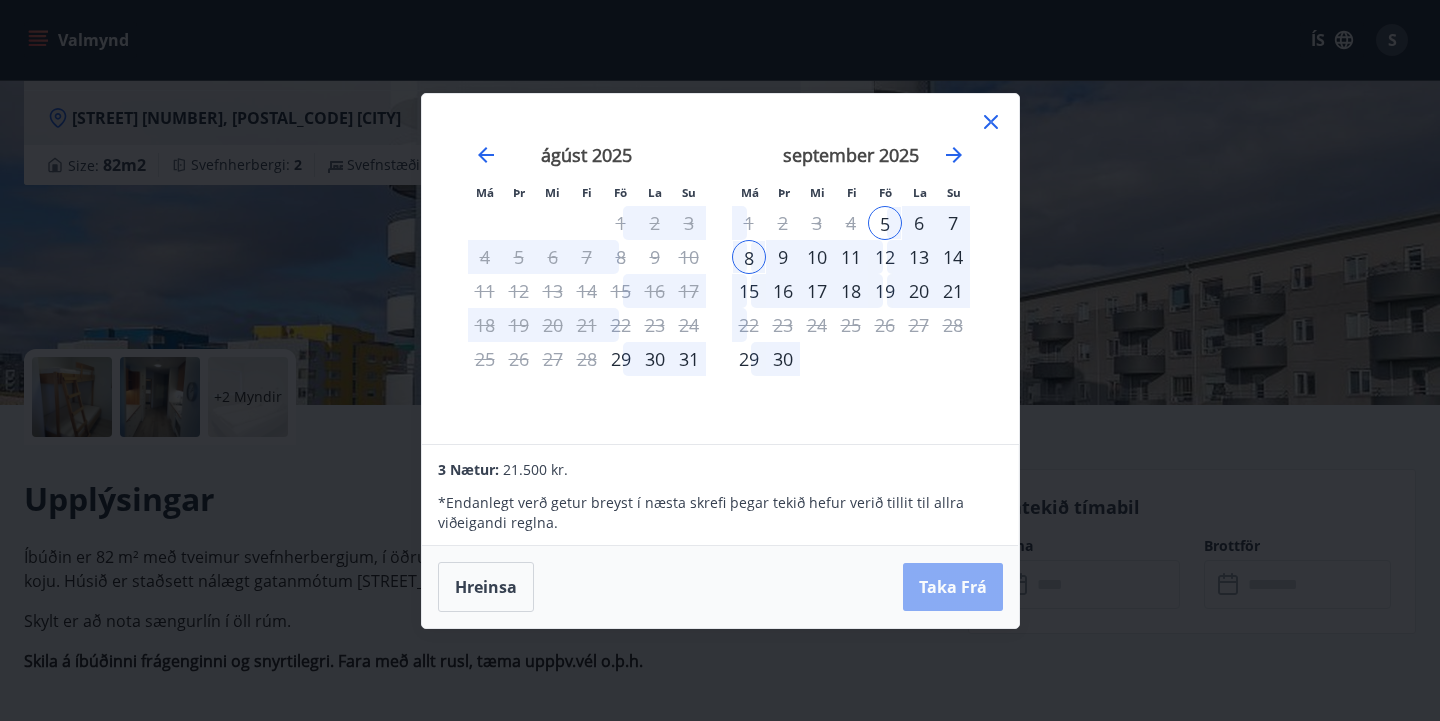 click on "Taka Frá" at bounding box center [953, 587] 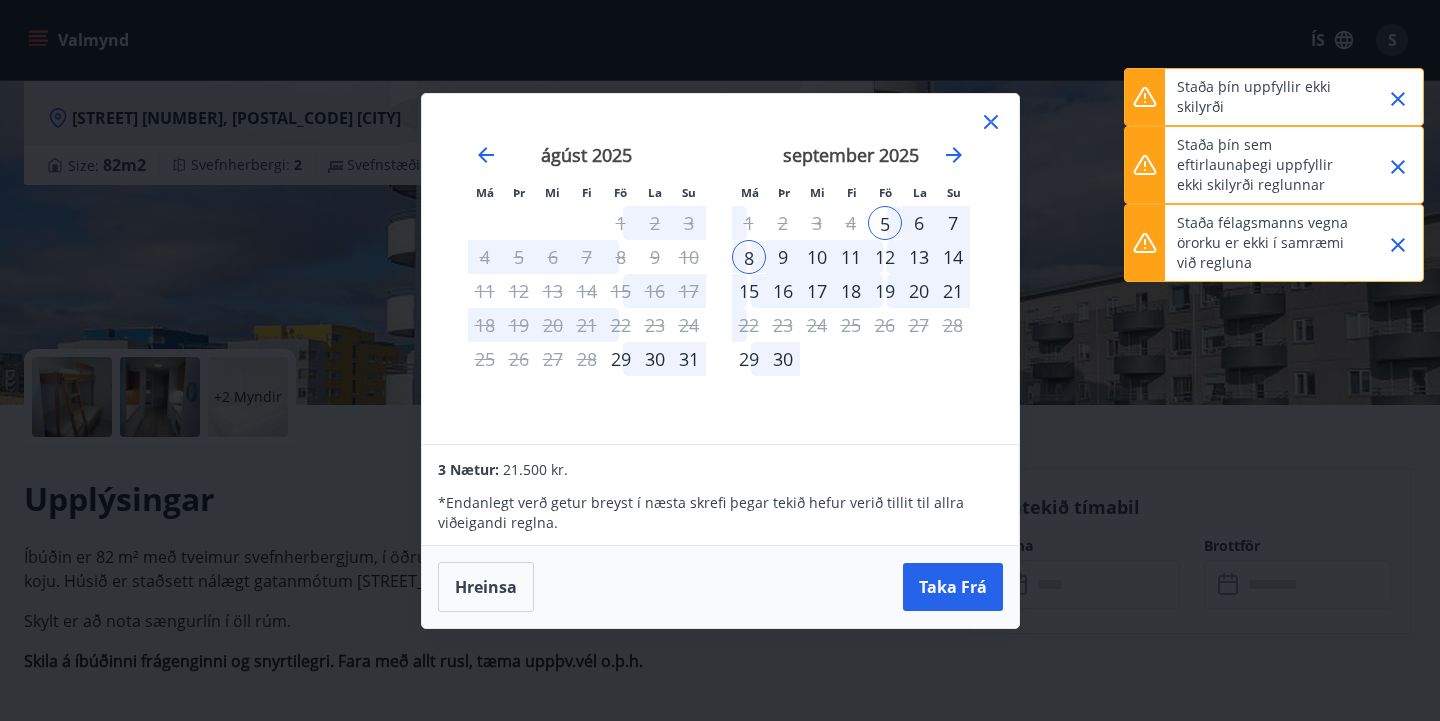 click on "14" at bounding box center [953, 257] 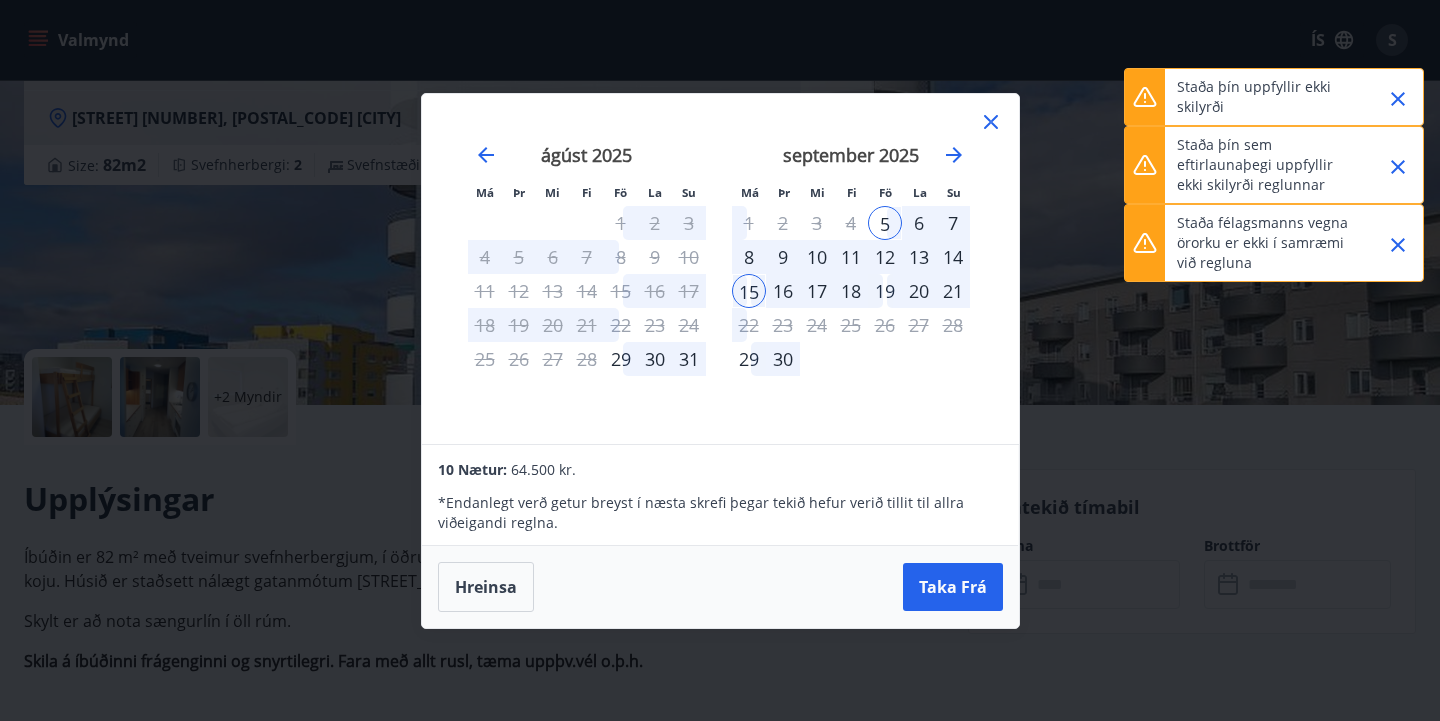 click on "14" at bounding box center [953, 257] 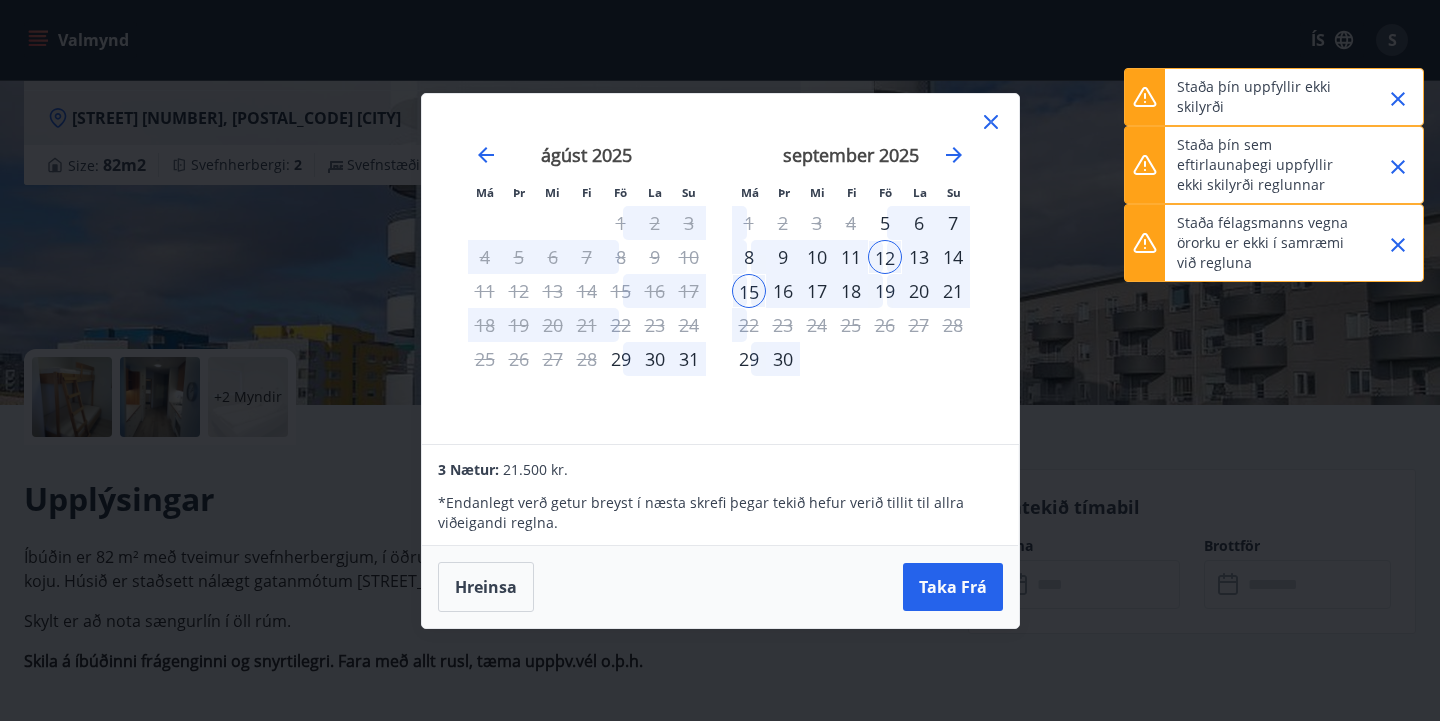 click on "14" at bounding box center [953, 257] 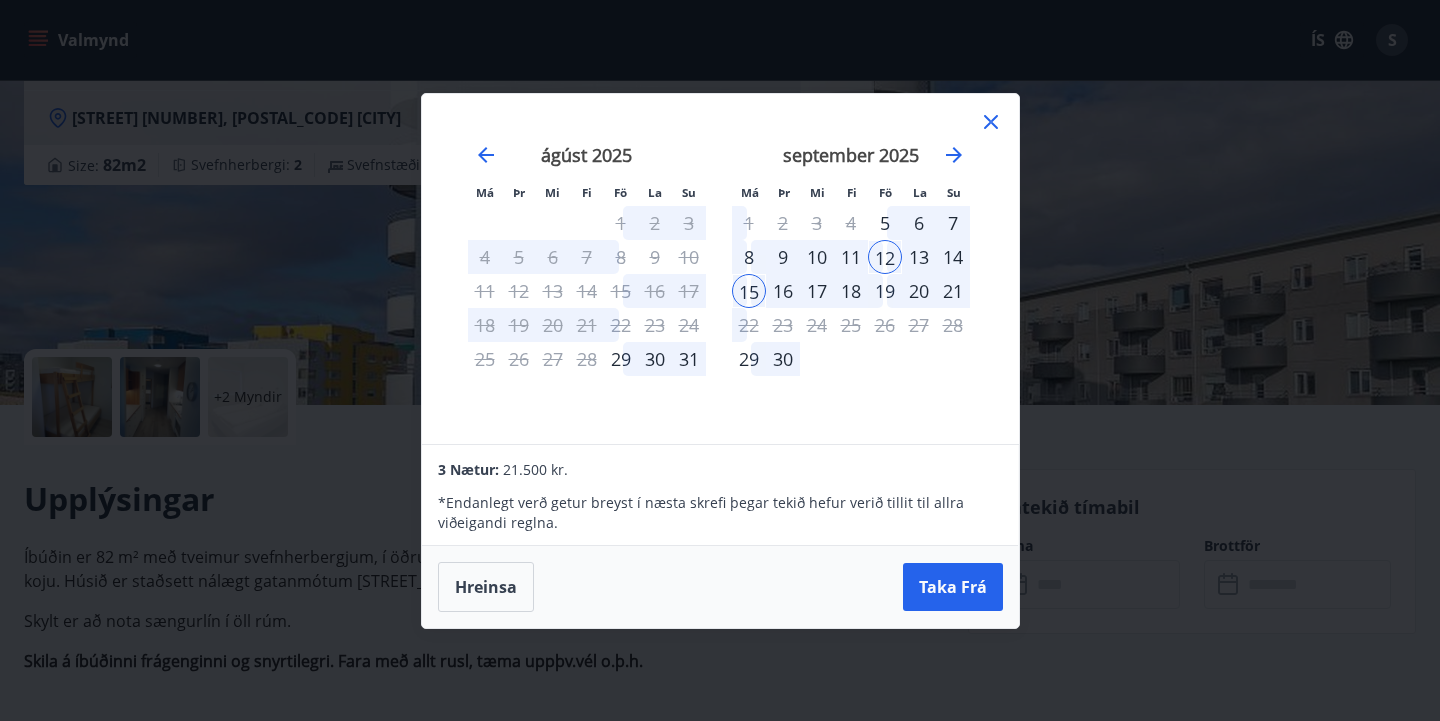click on "13" at bounding box center (919, 257) 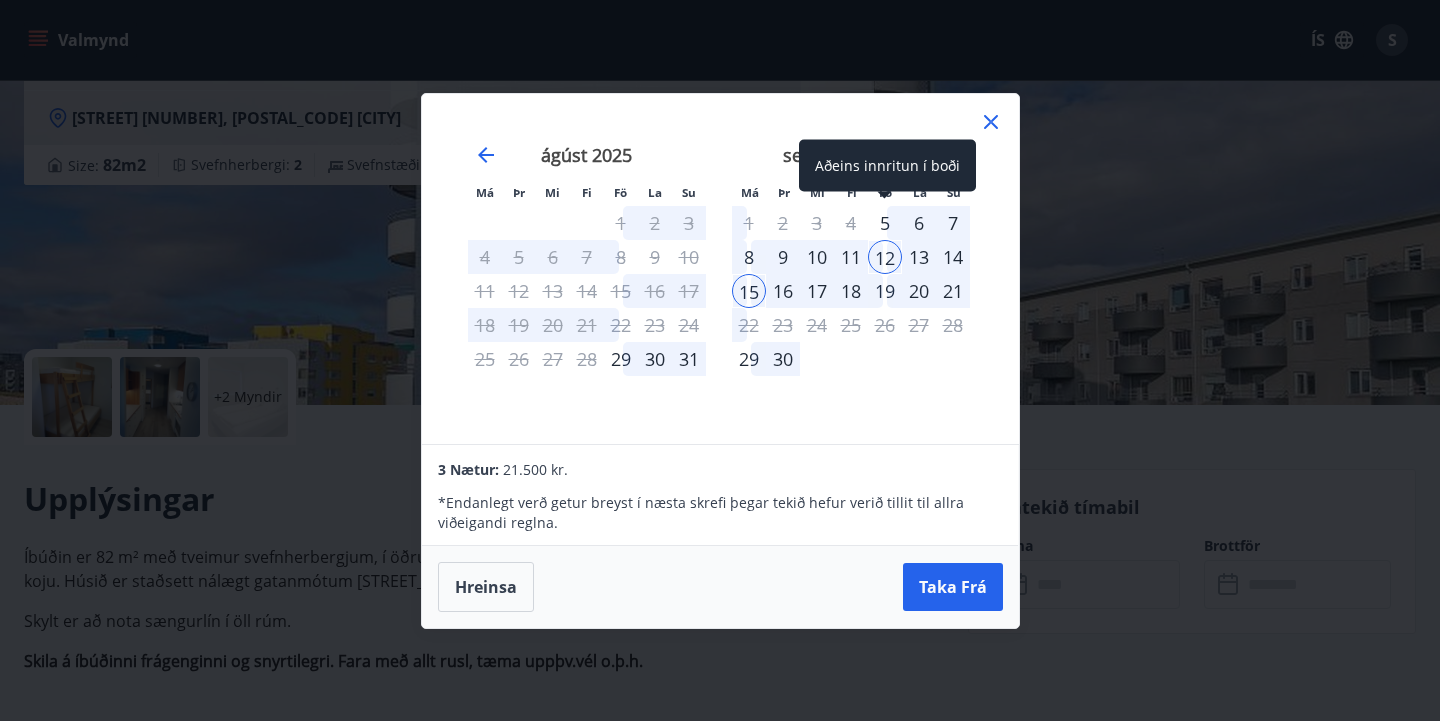 click on "5" at bounding box center (885, 223) 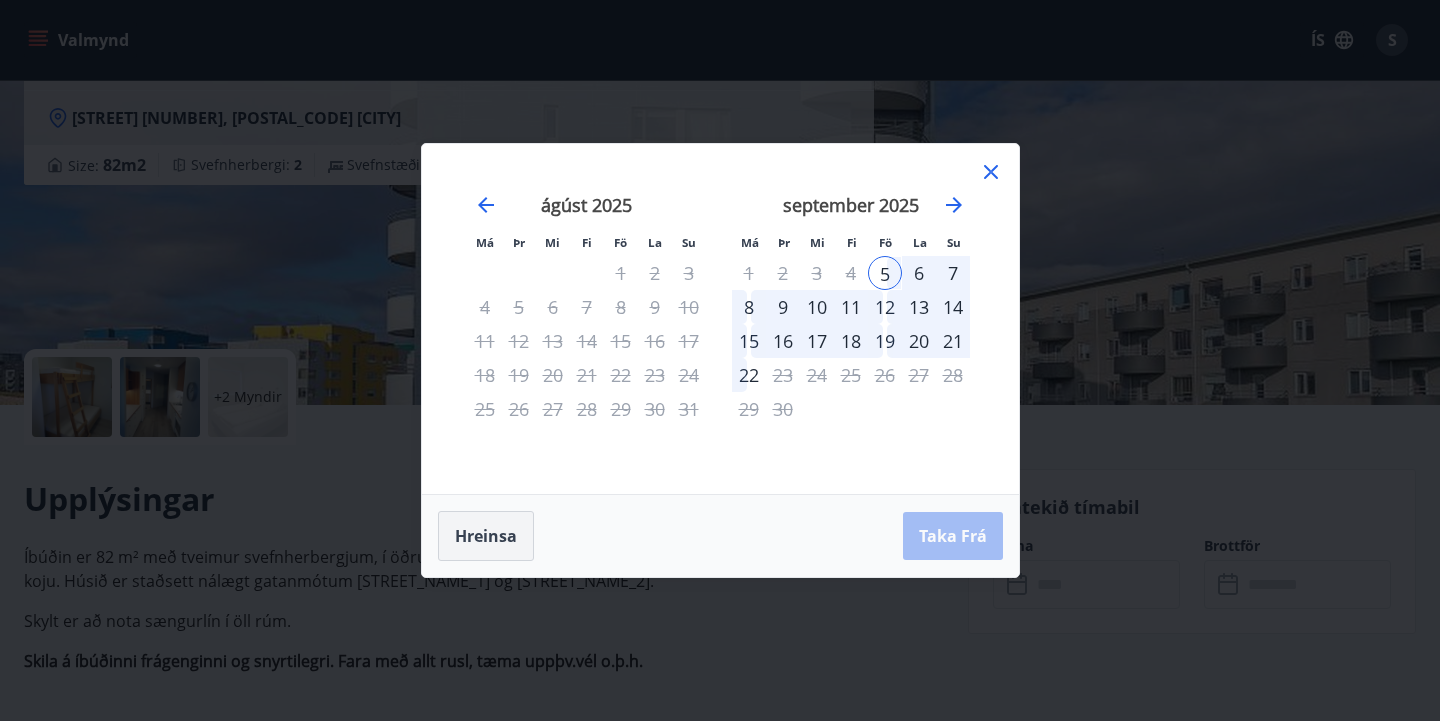 click on "Hreinsa" at bounding box center (486, 536) 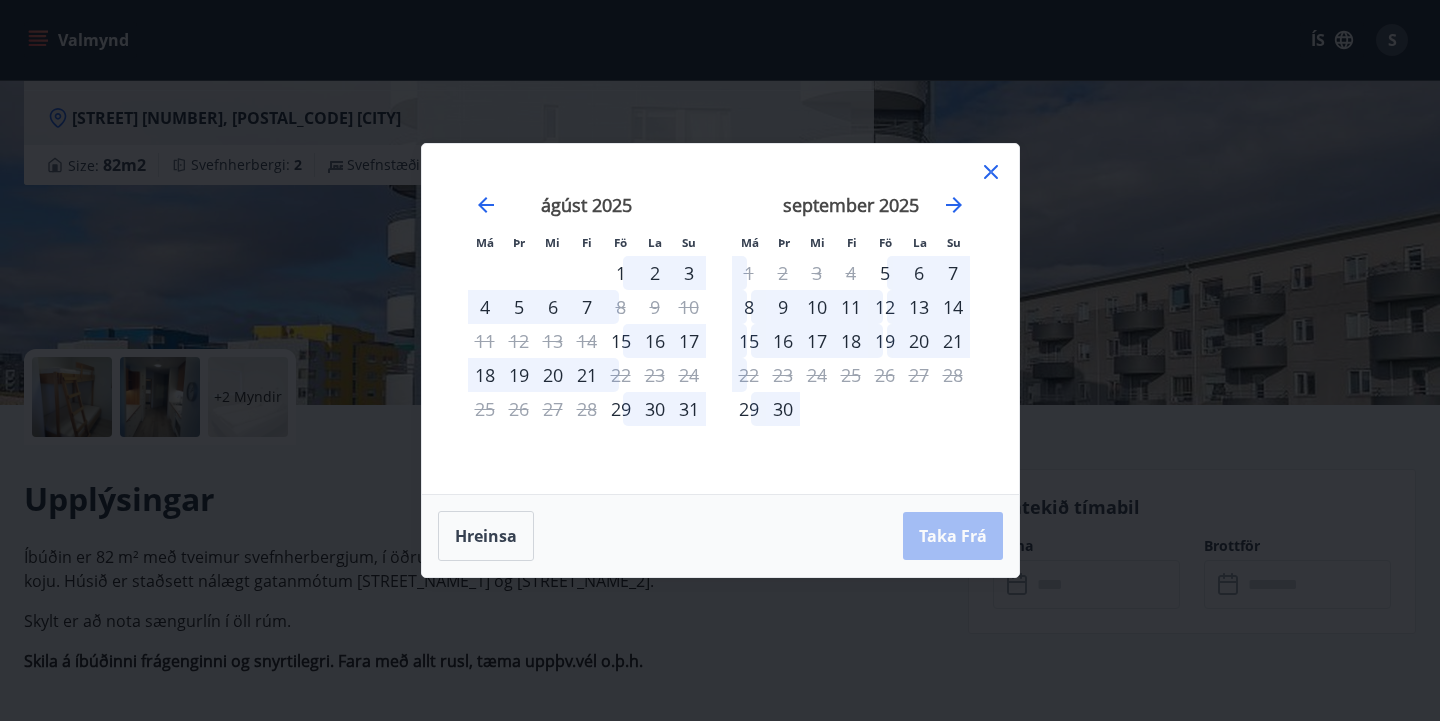 click on "6" at bounding box center (919, 273) 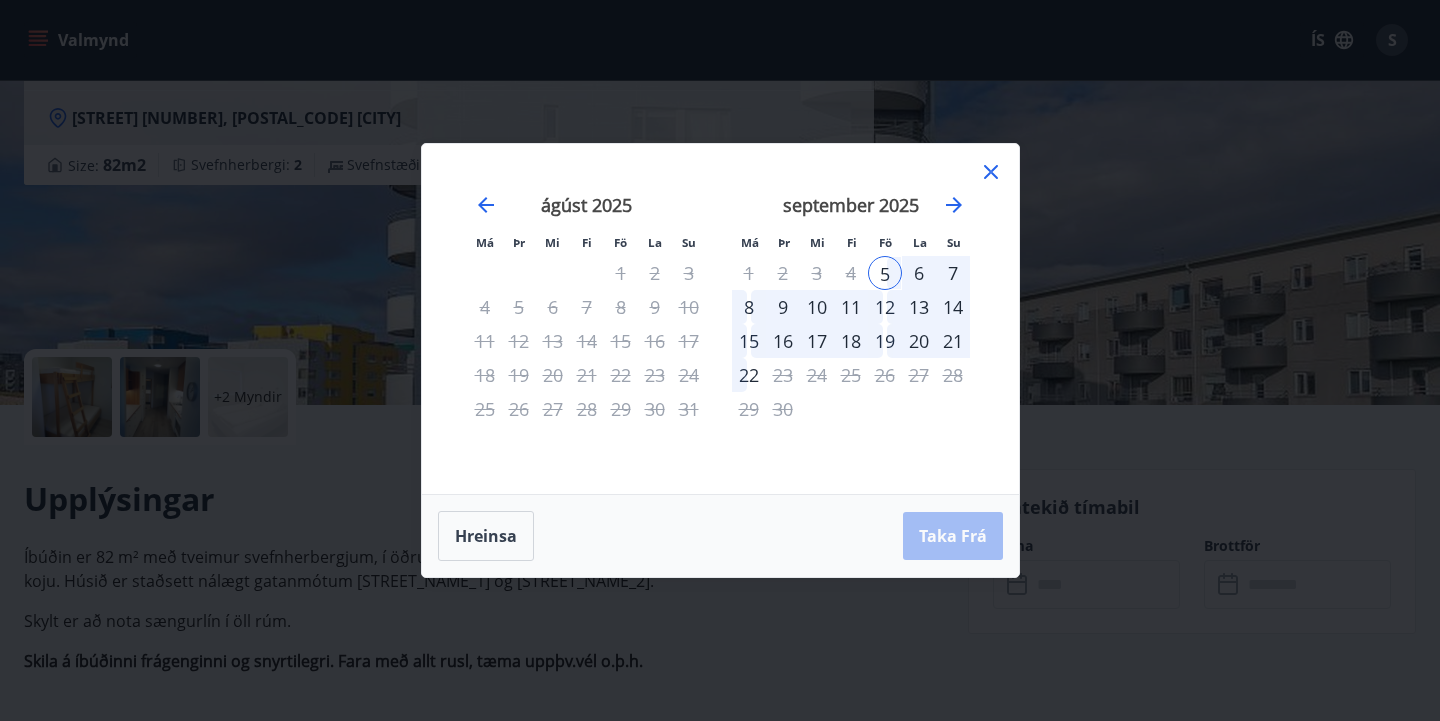 click on "14" at bounding box center (953, 307) 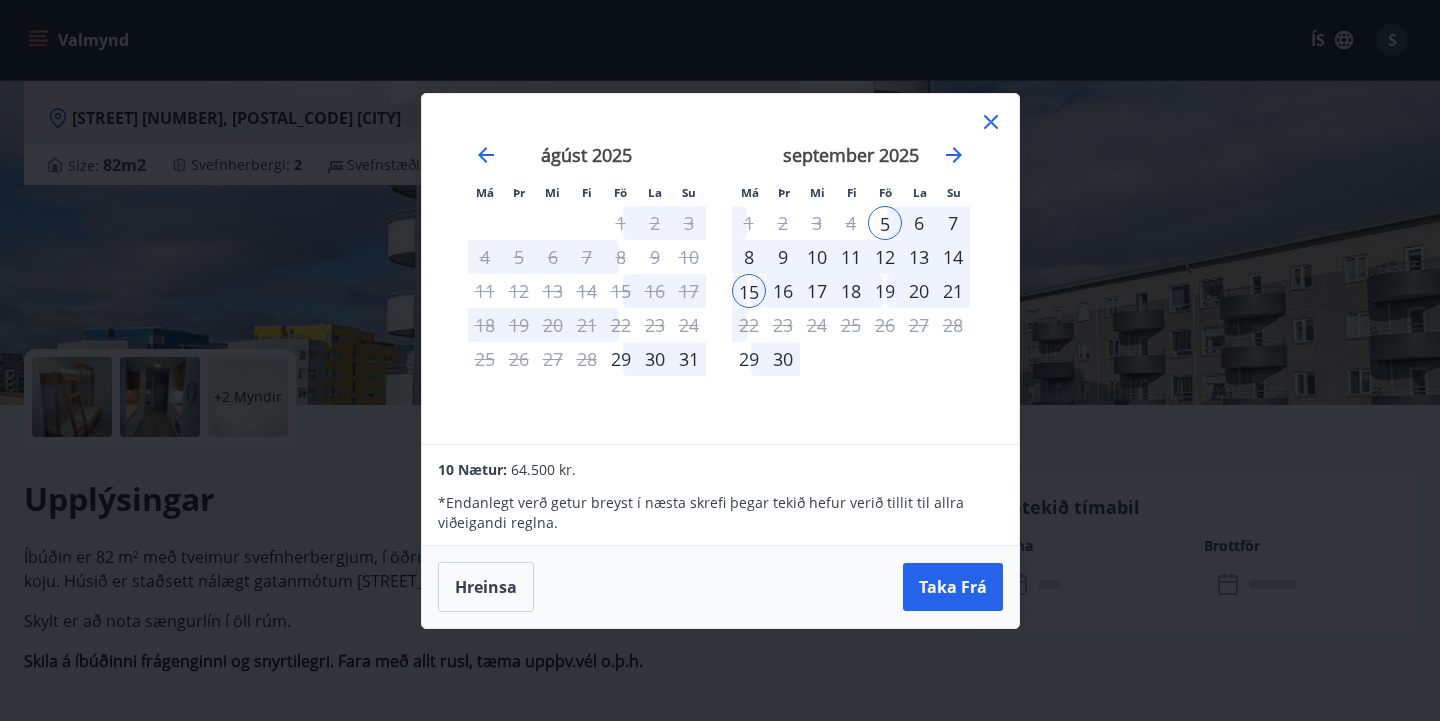 click 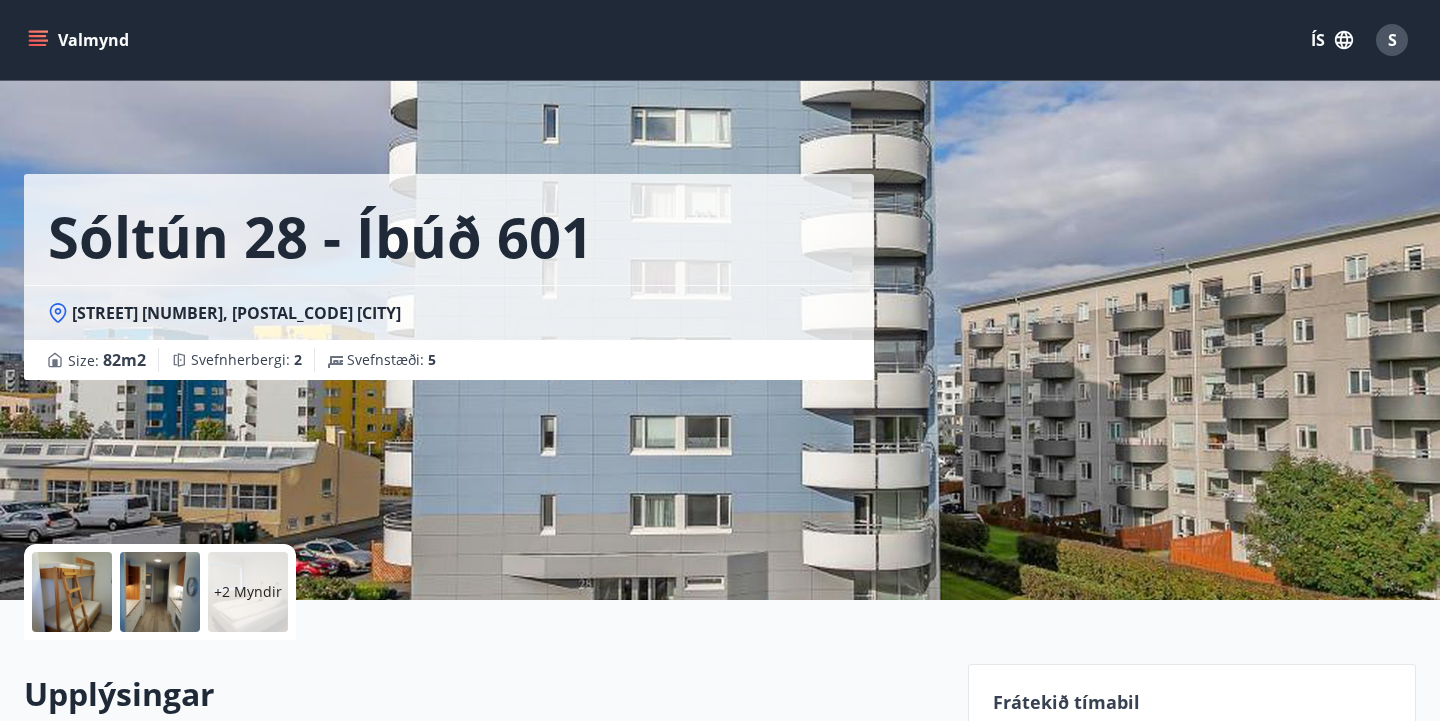 scroll, scrollTop: 0, scrollLeft: 0, axis: both 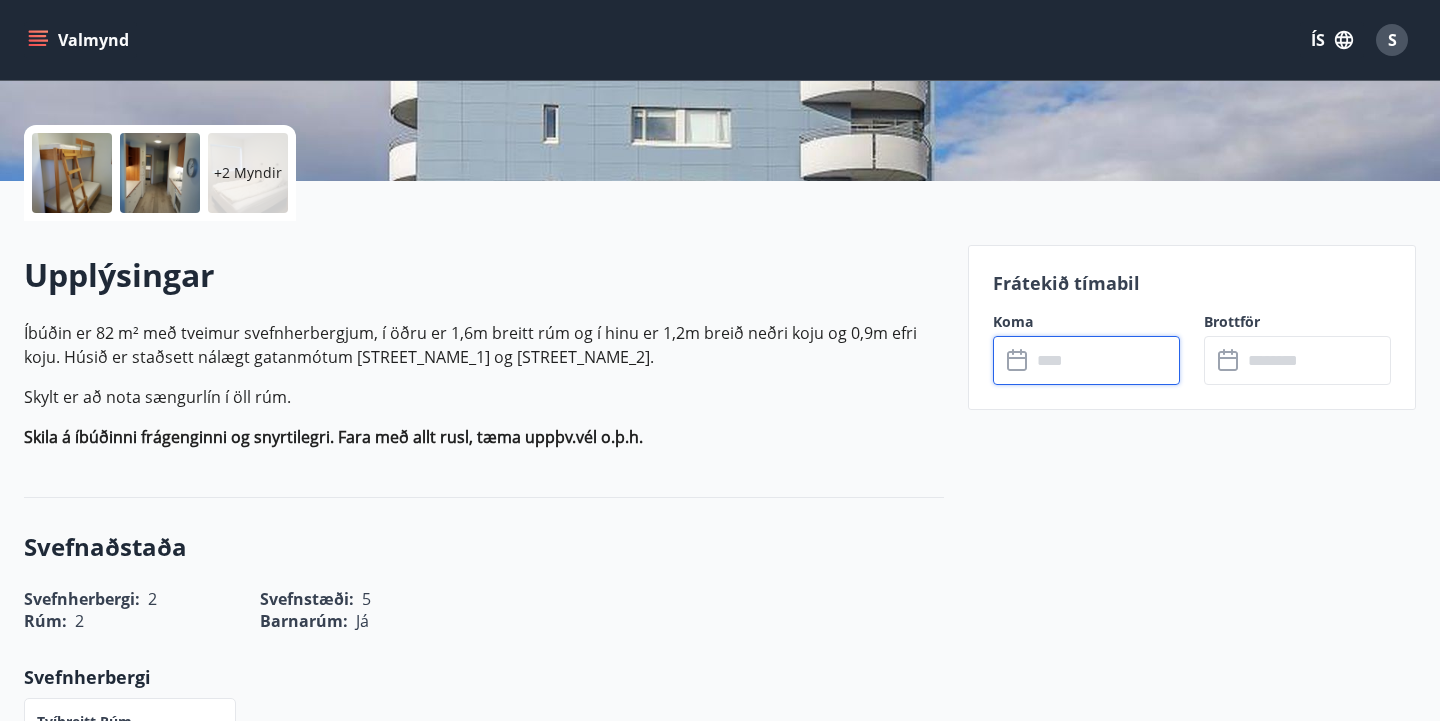 click at bounding box center (1105, 360) 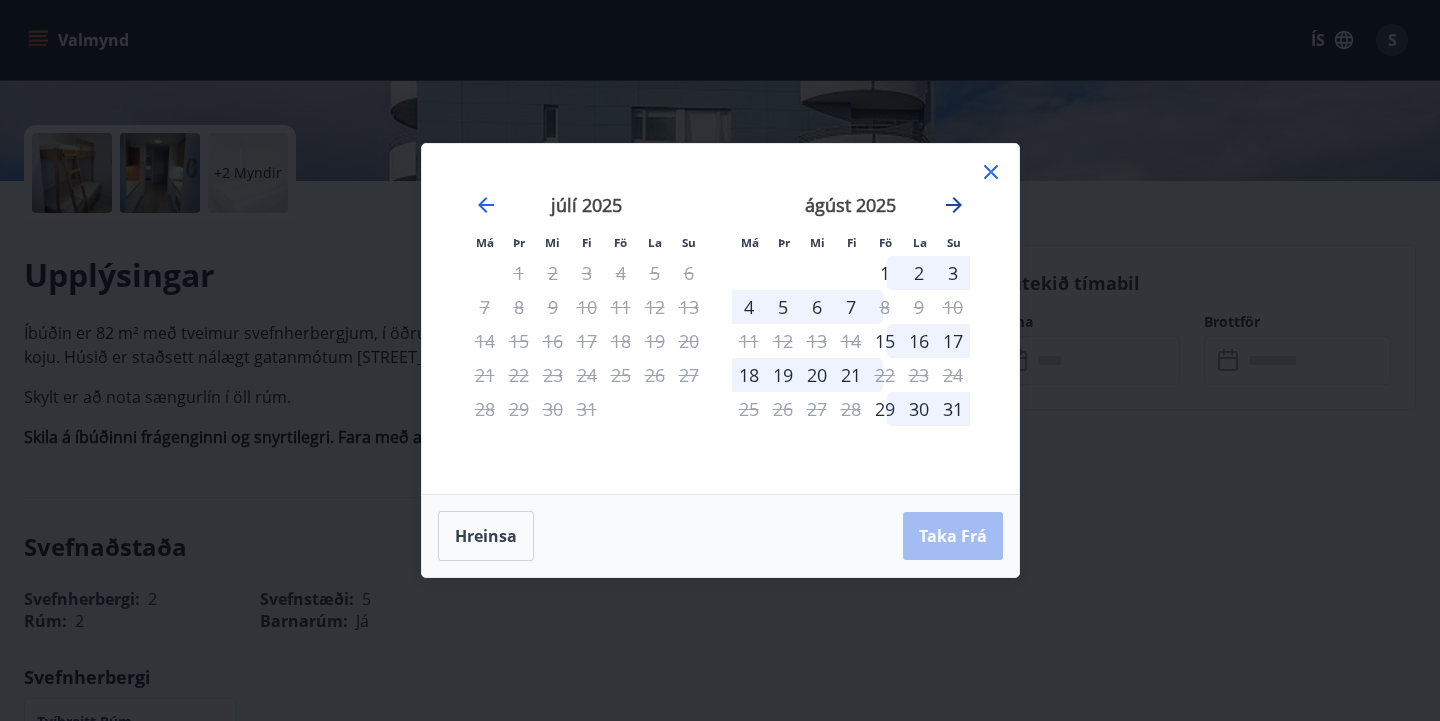click 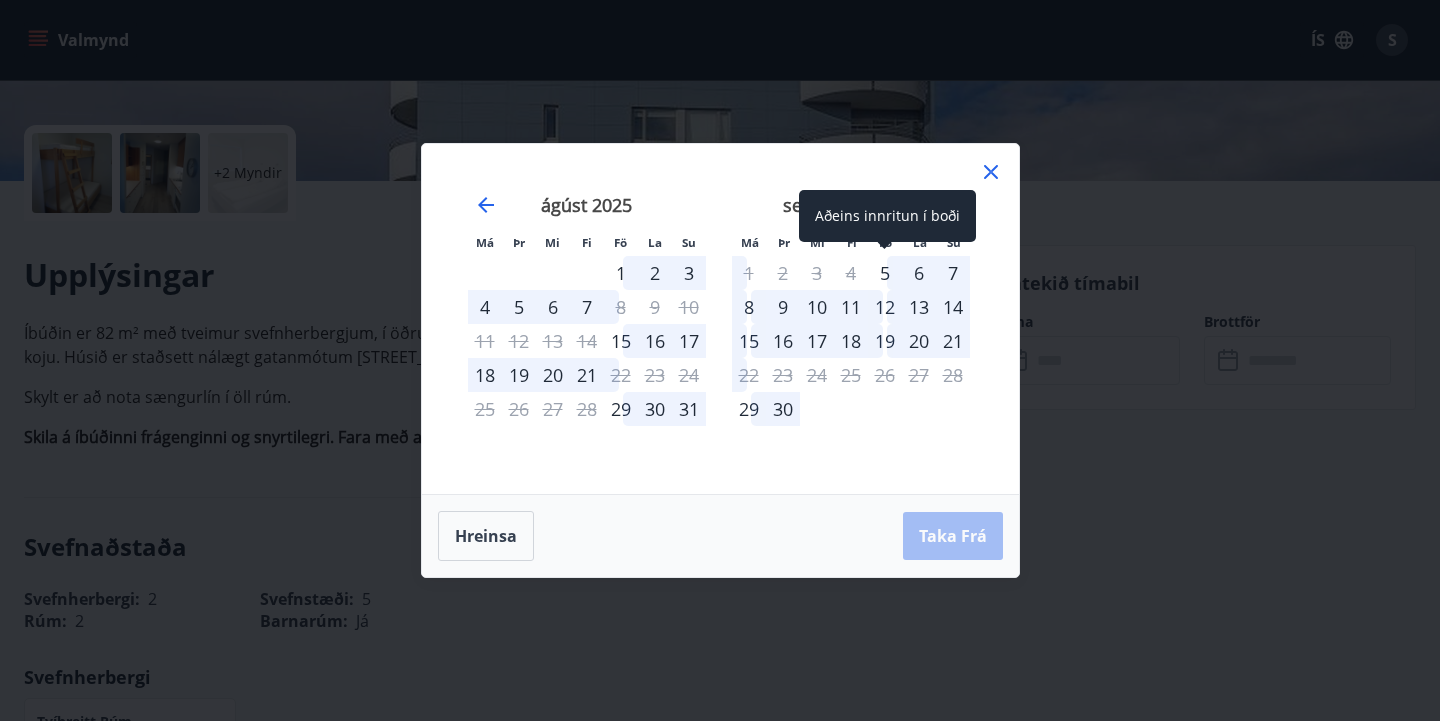 click on "5" at bounding box center (885, 273) 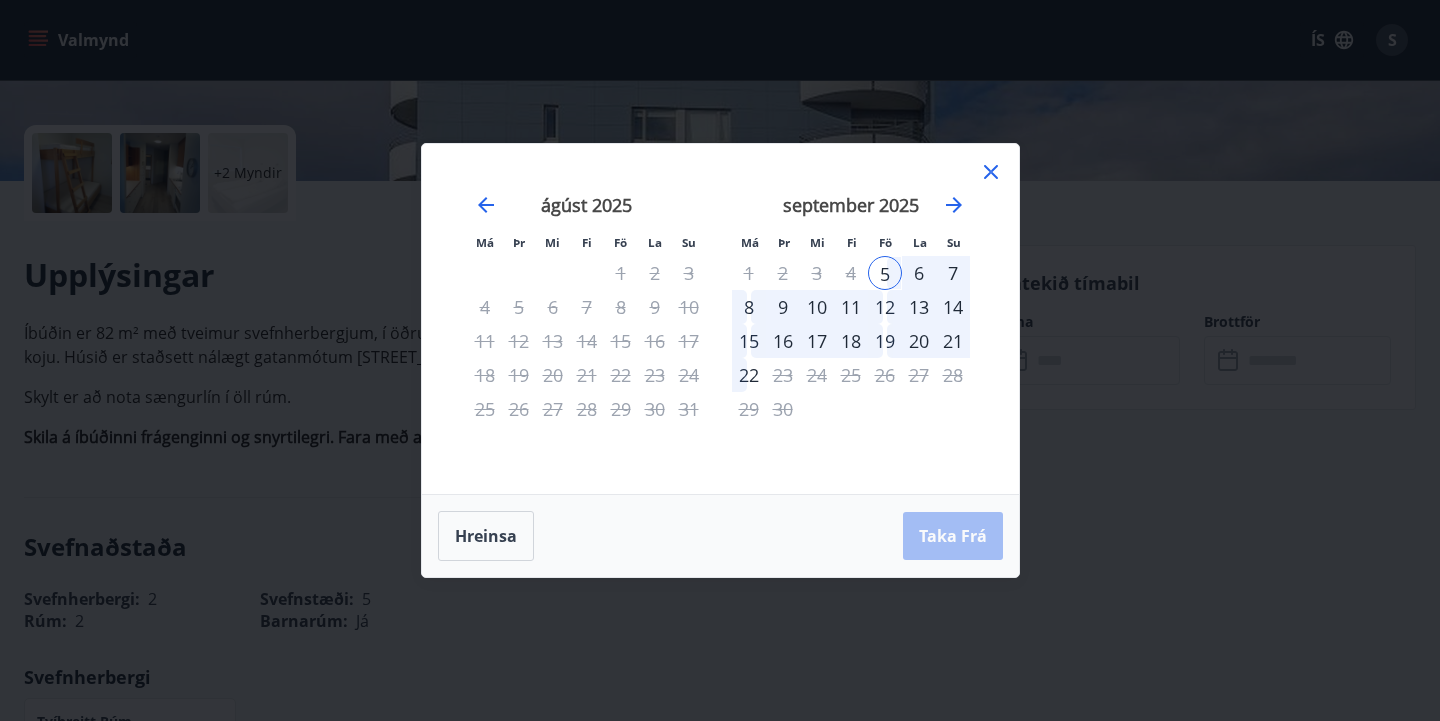 click on "14" at bounding box center [953, 307] 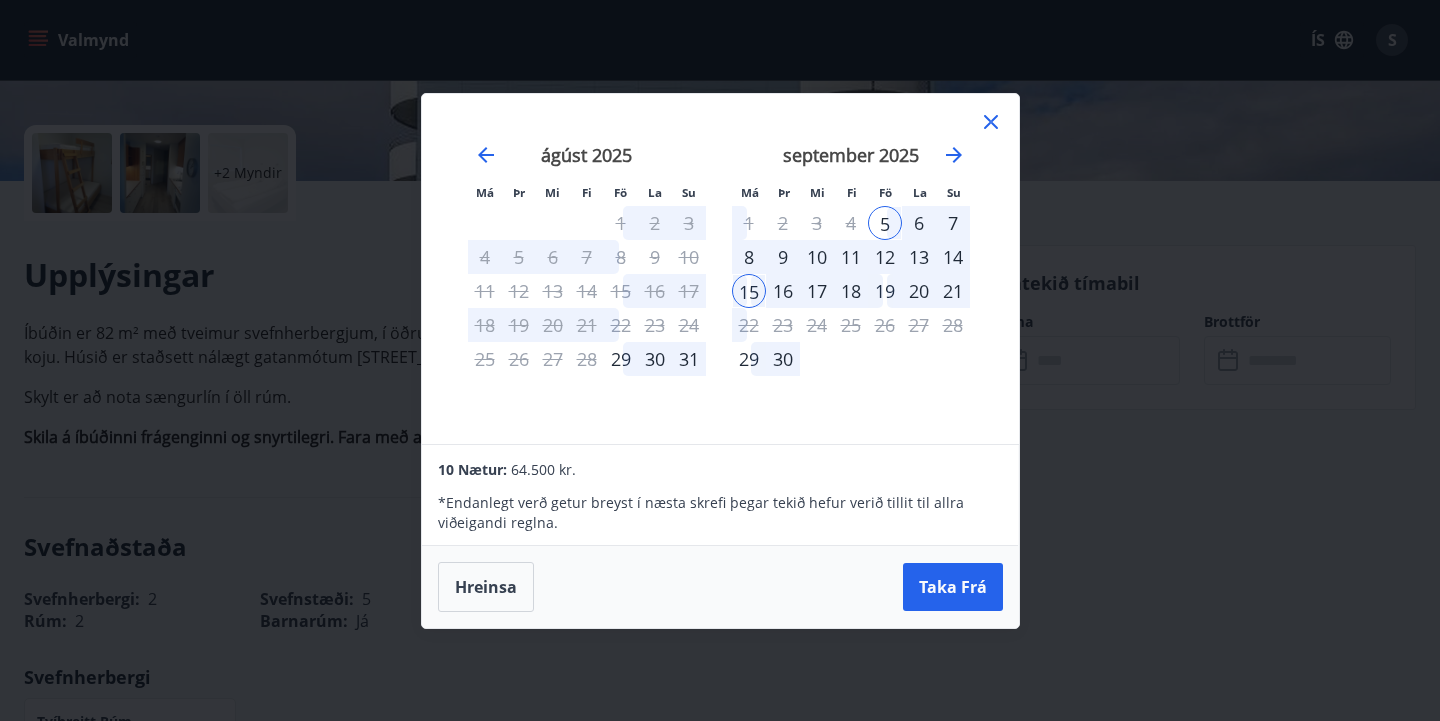 click on "14" at bounding box center [953, 257] 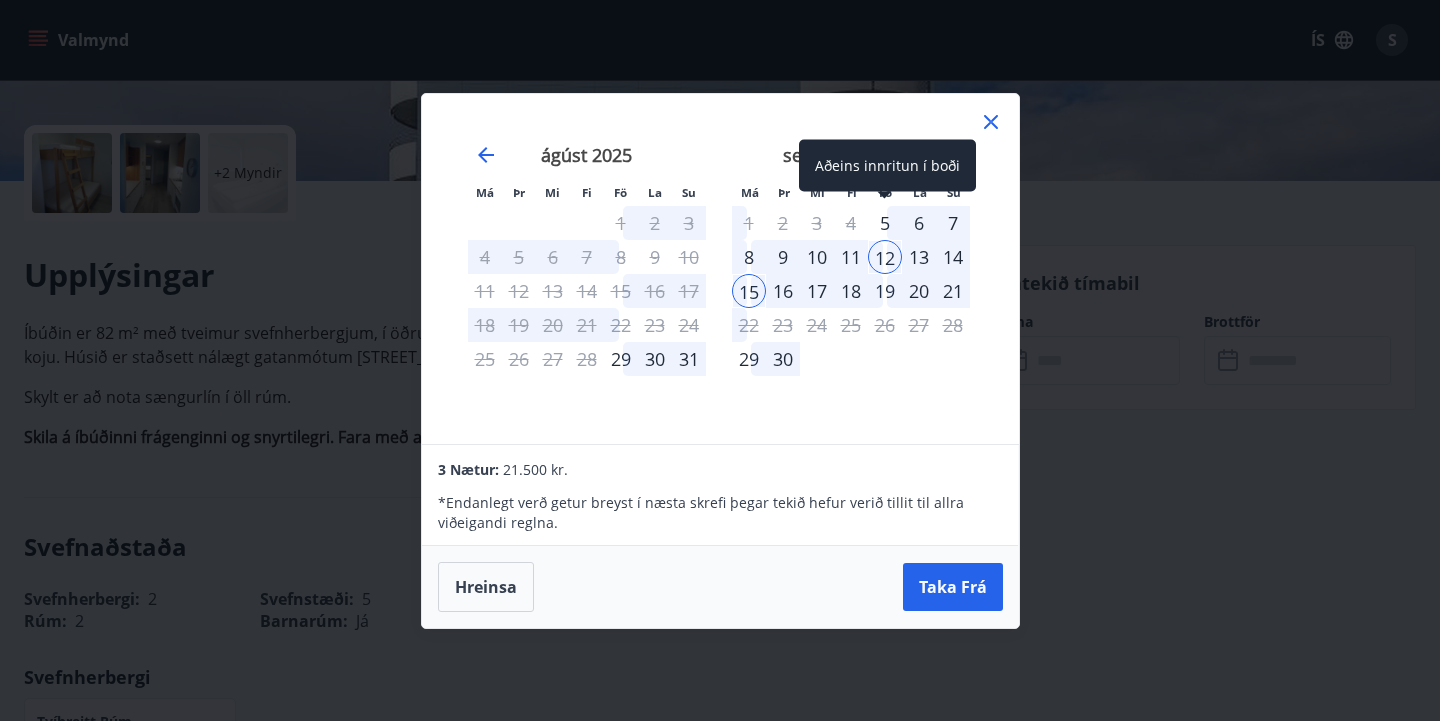 click on "5" at bounding box center (885, 223) 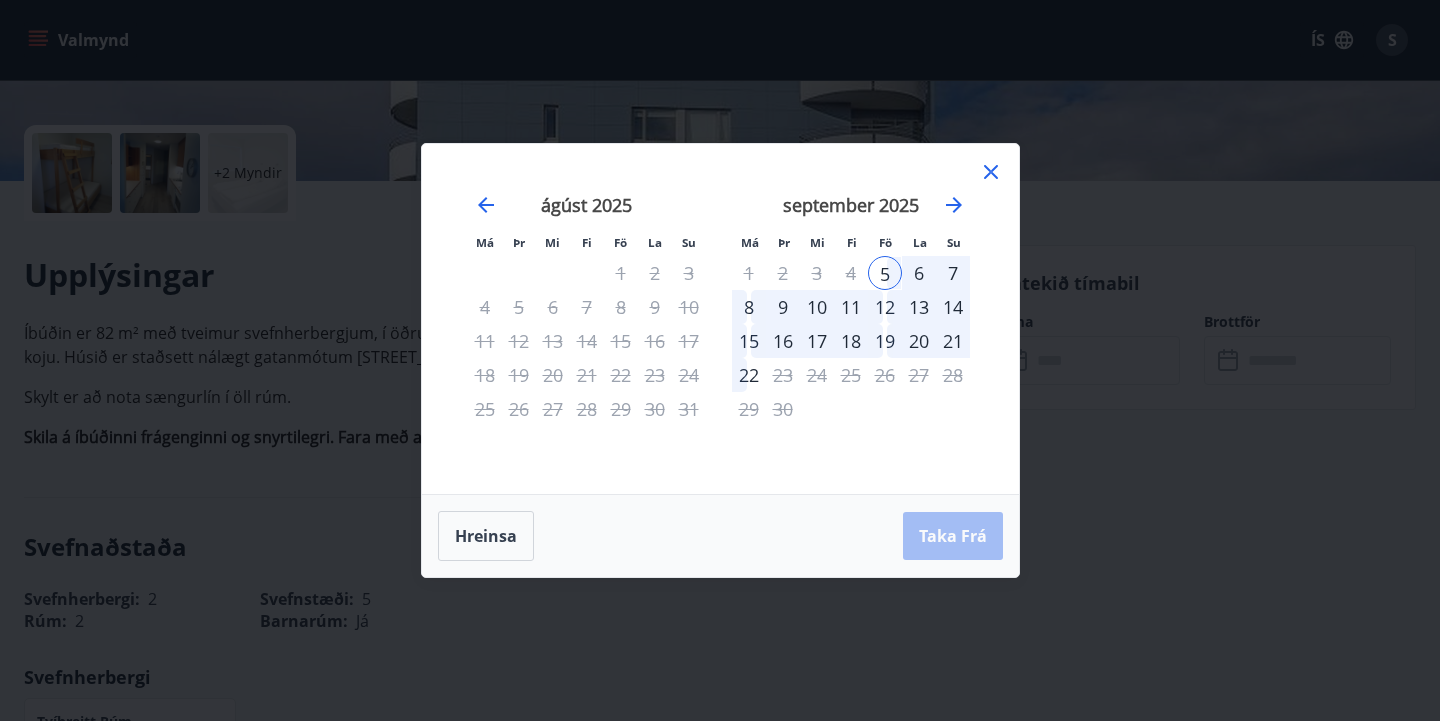 click on "14" at bounding box center (953, 307) 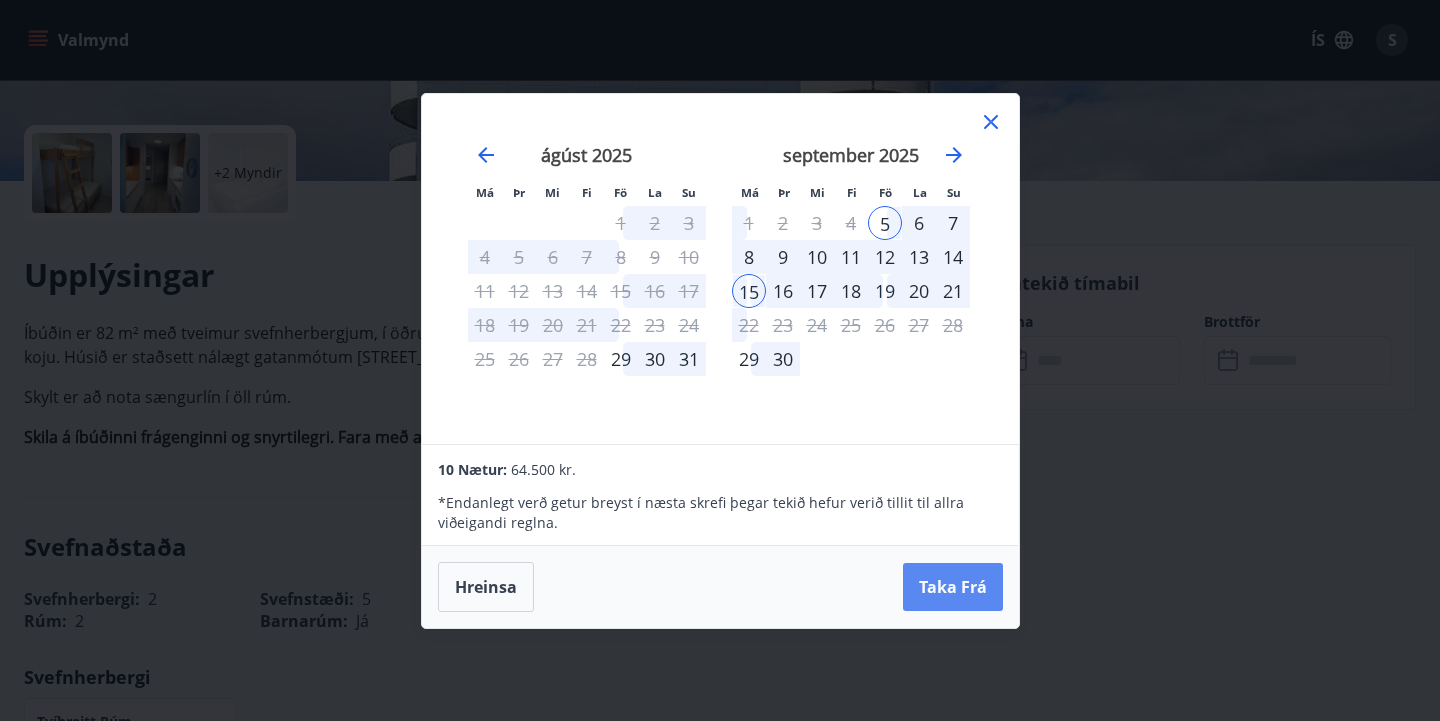 click on "Taka Frá" at bounding box center (953, 587) 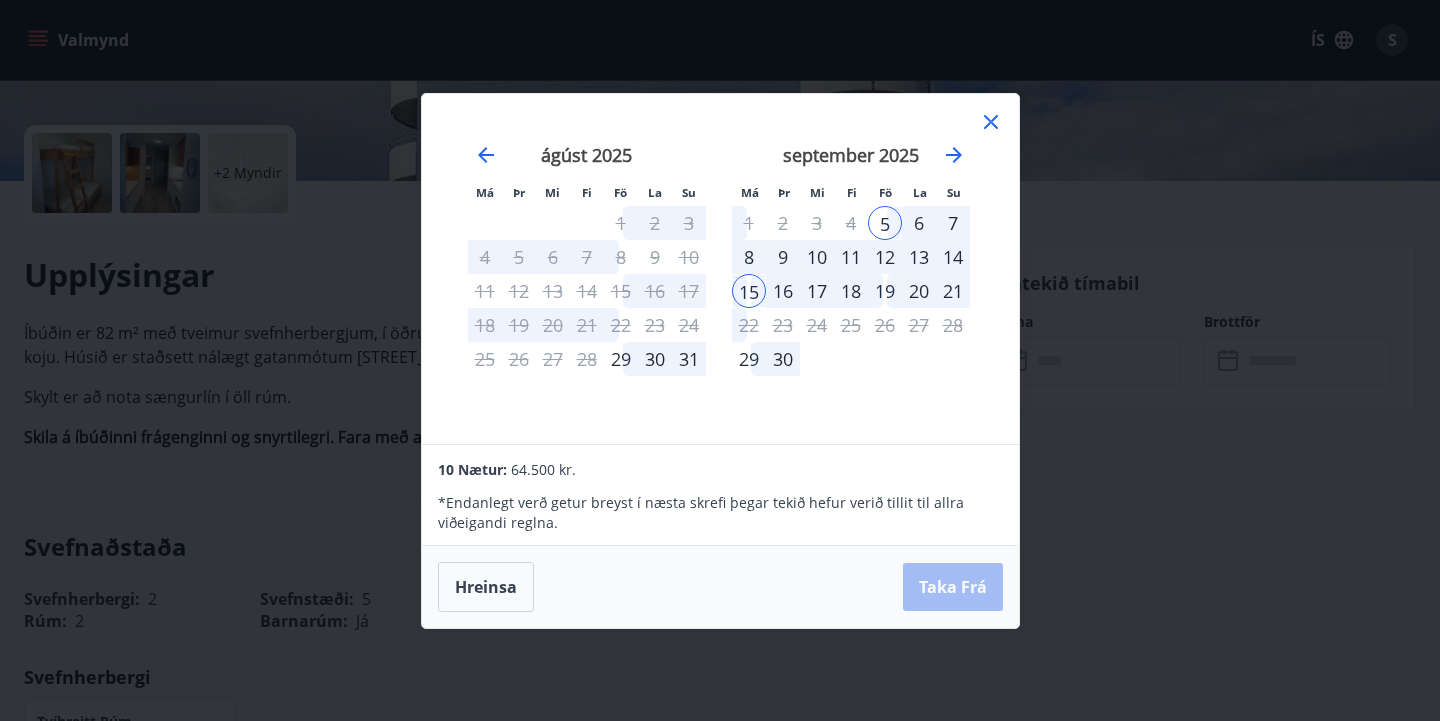 click on "12" at bounding box center (885, 257) 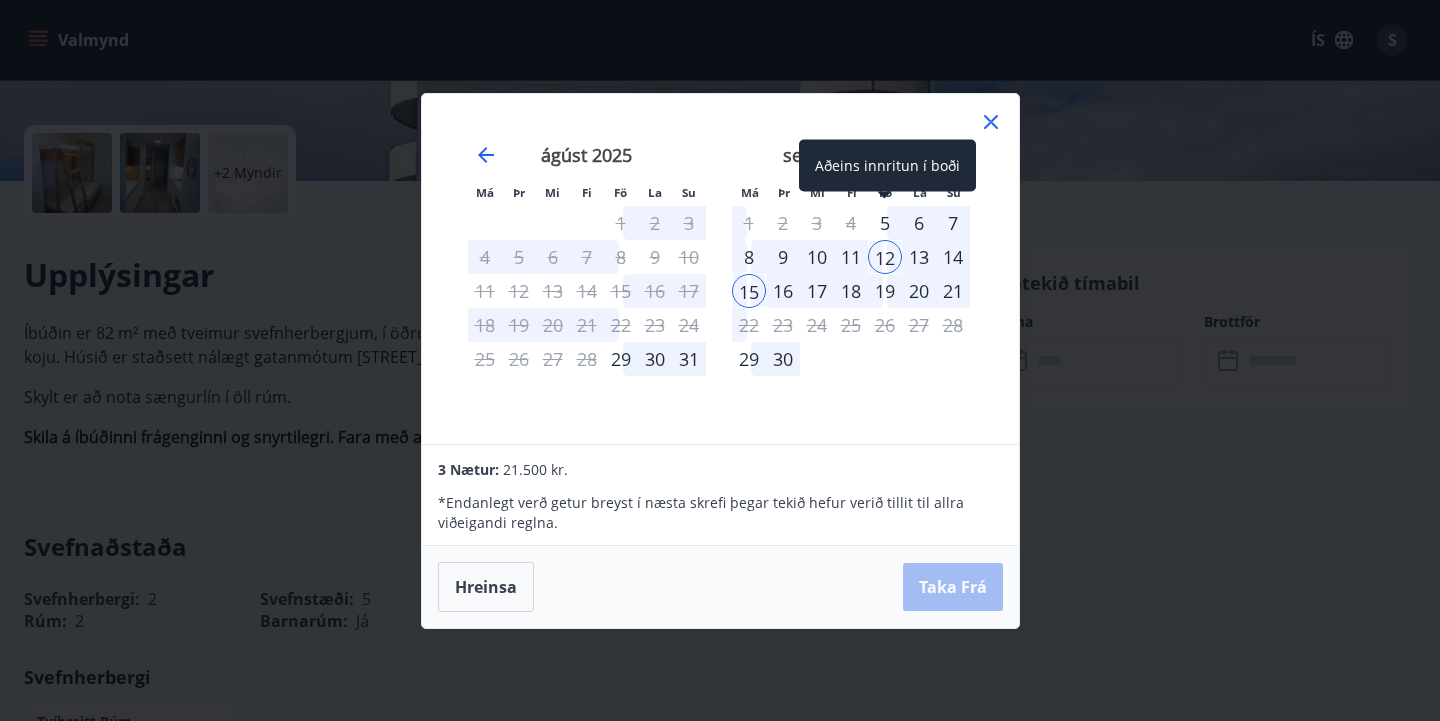 click on "5" at bounding box center (885, 223) 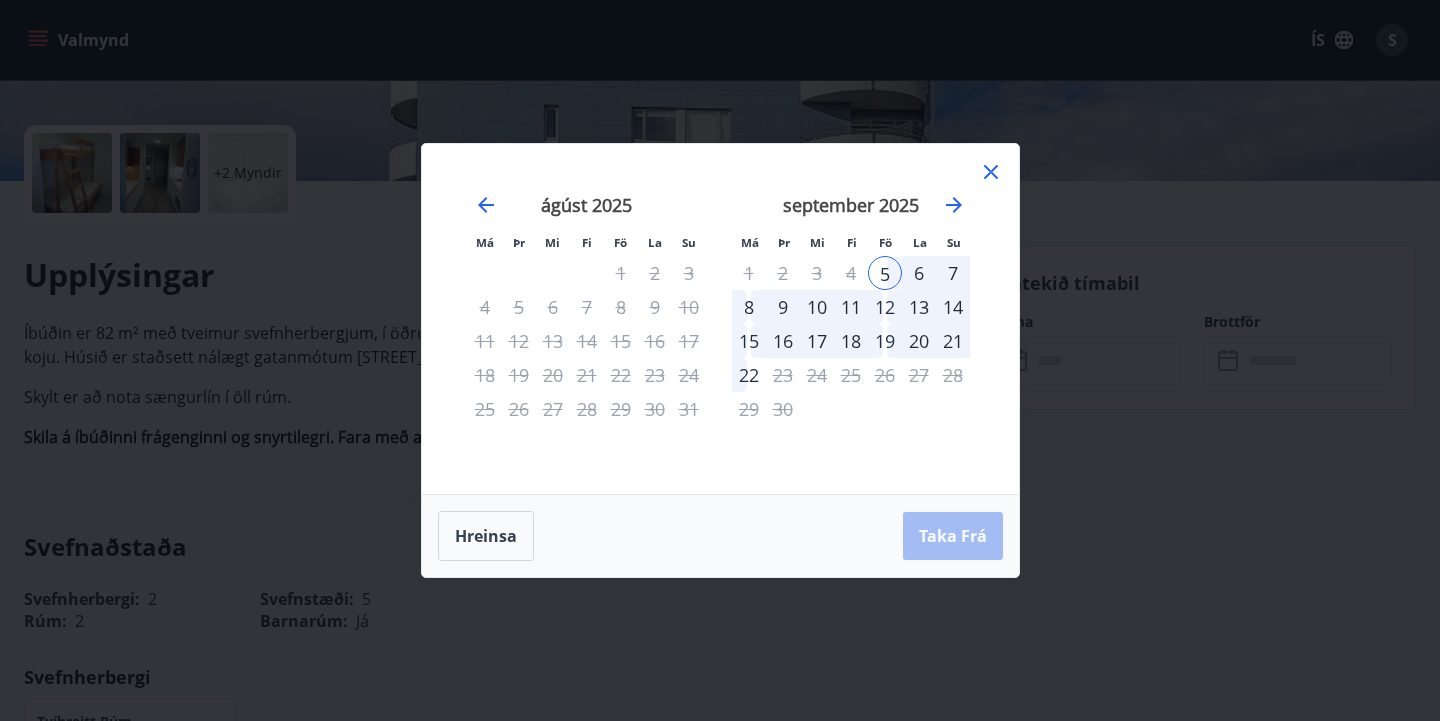 click on "12" at bounding box center (885, 307) 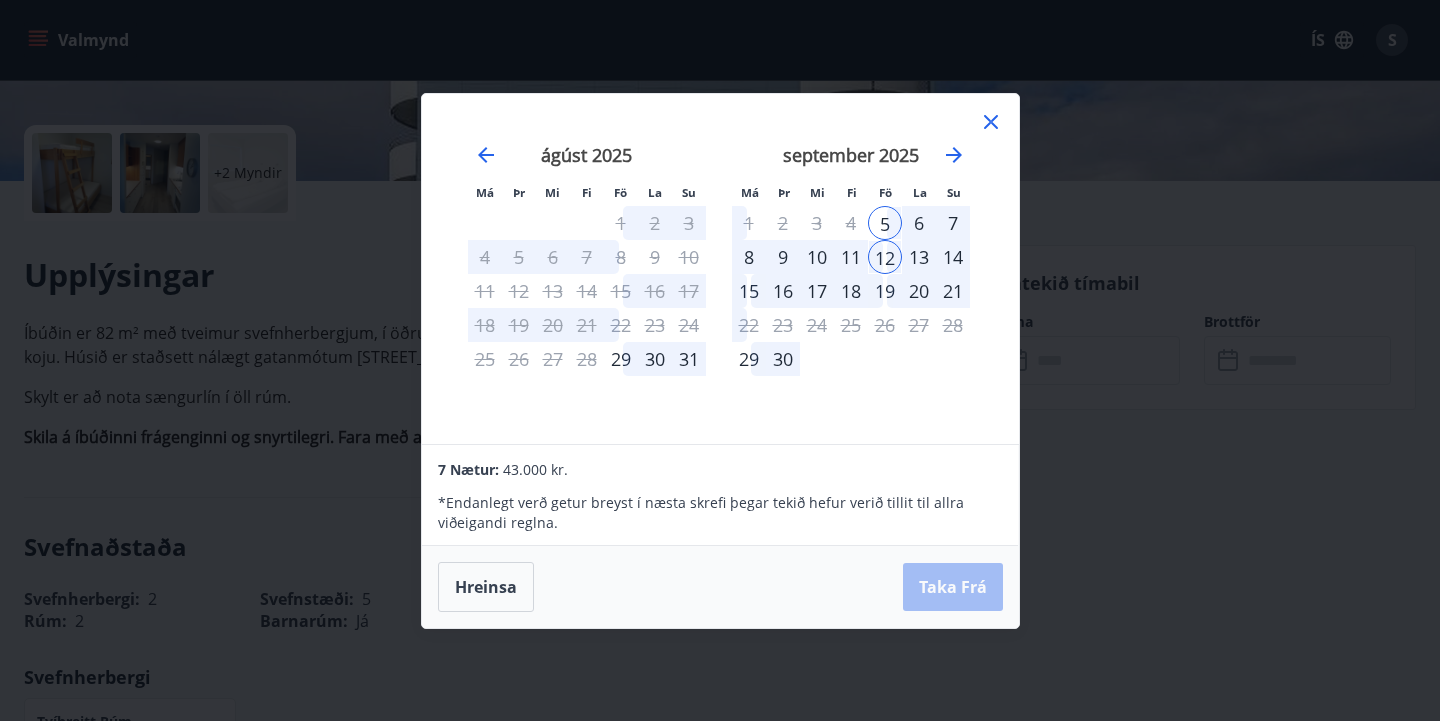 click on "Hreinsa Taka Frá" at bounding box center (720, 587) 